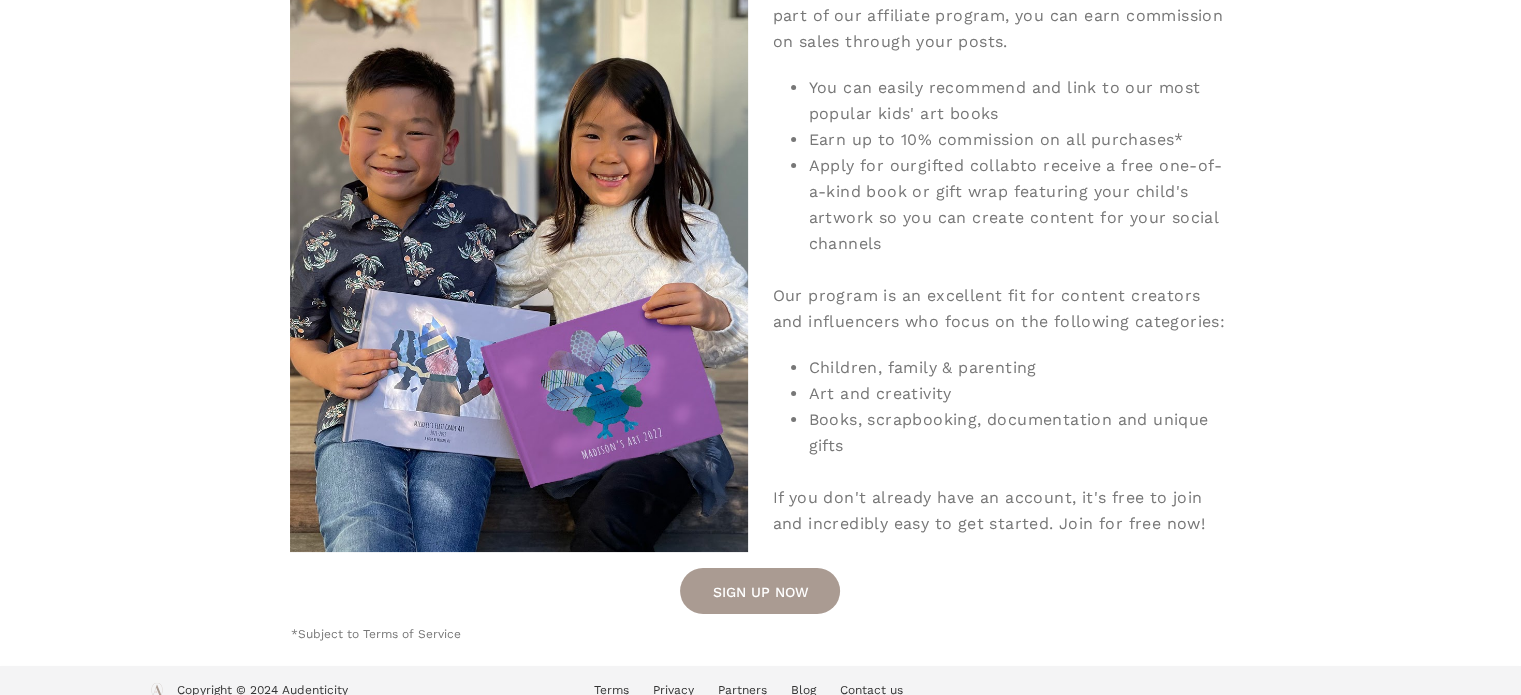 scroll, scrollTop: 422, scrollLeft: 0, axis: vertical 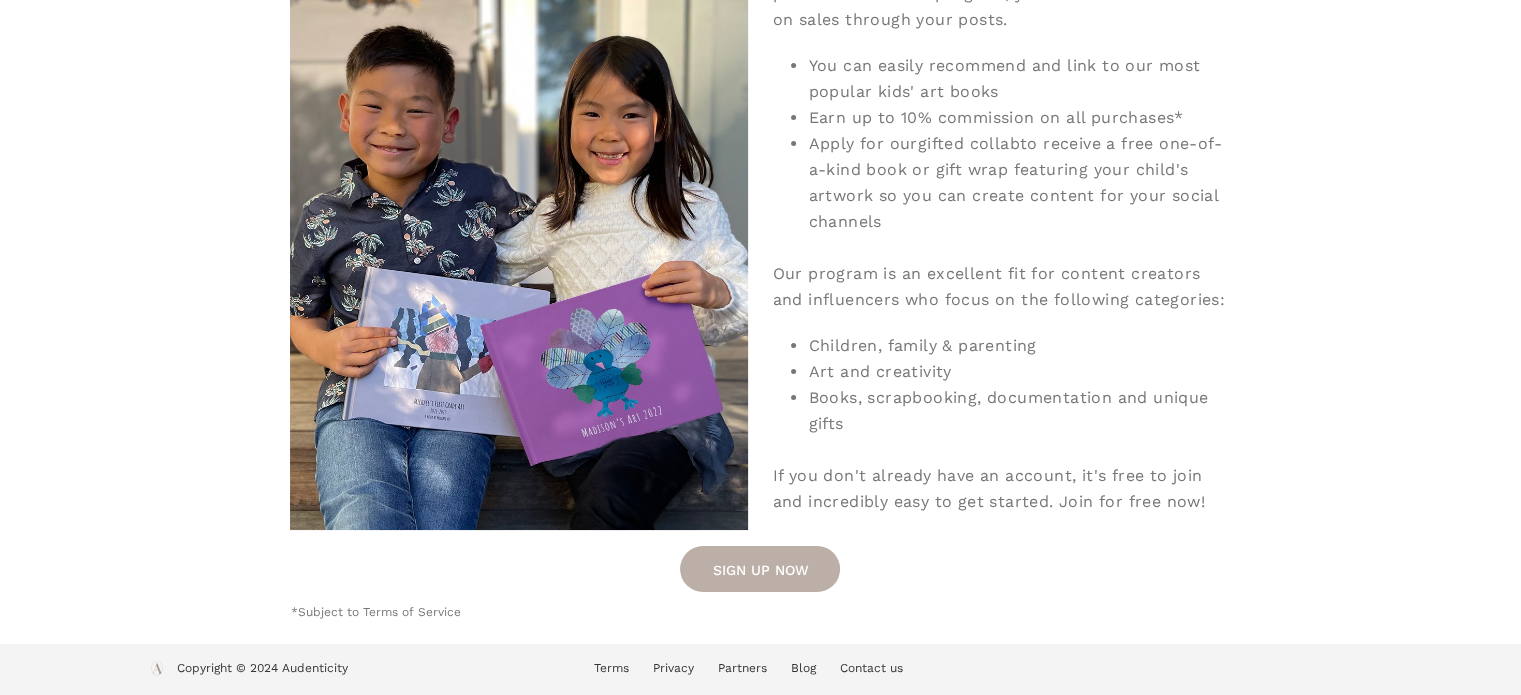 click on "SIGN UP NOW" at bounding box center [760, 569] 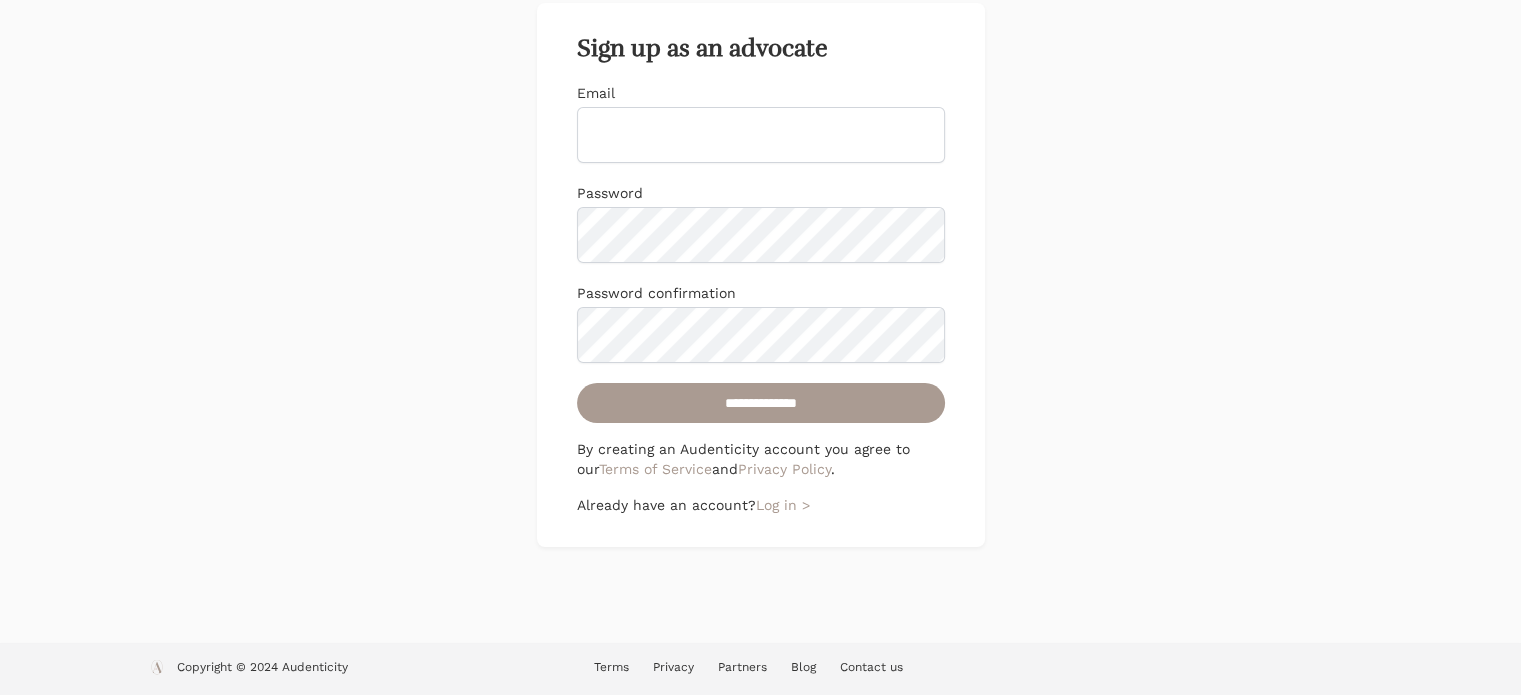 scroll, scrollTop: 0, scrollLeft: 0, axis: both 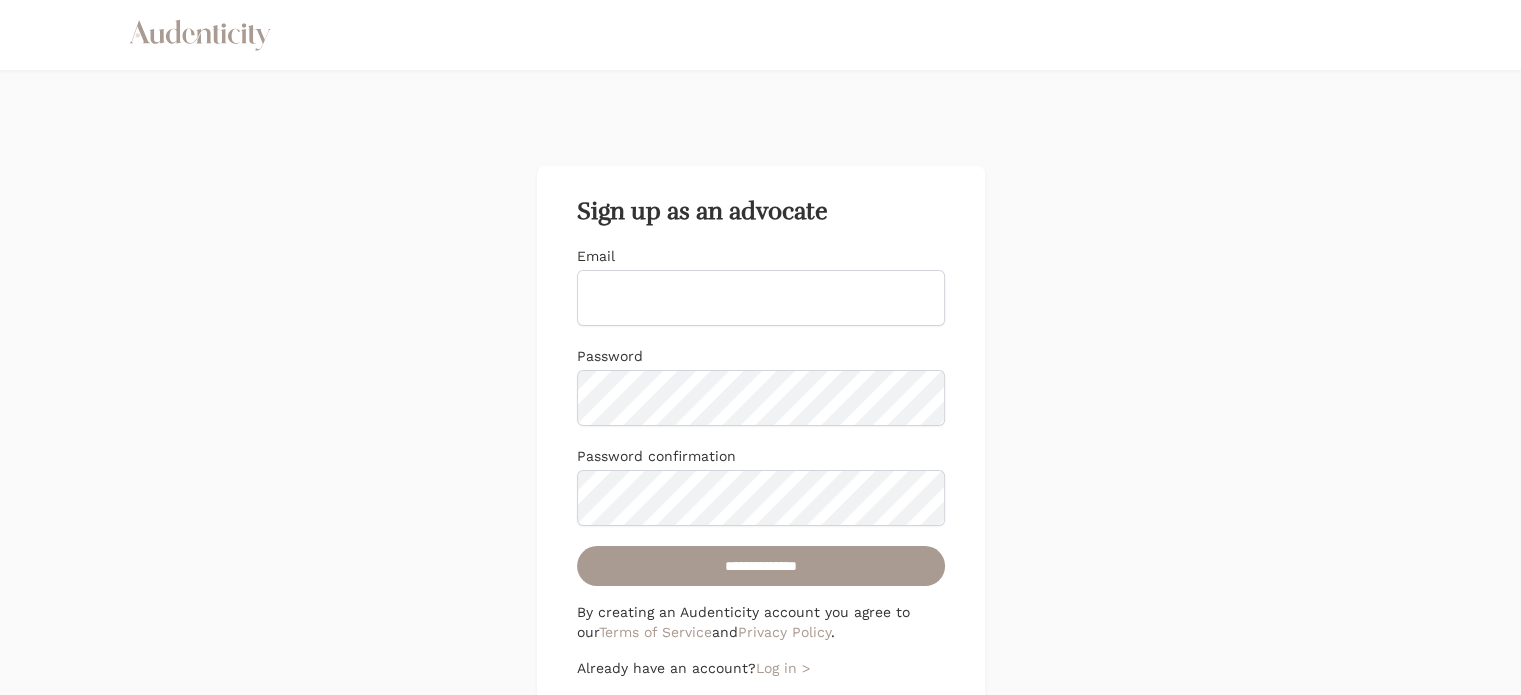 click on "Email" at bounding box center (761, 298) 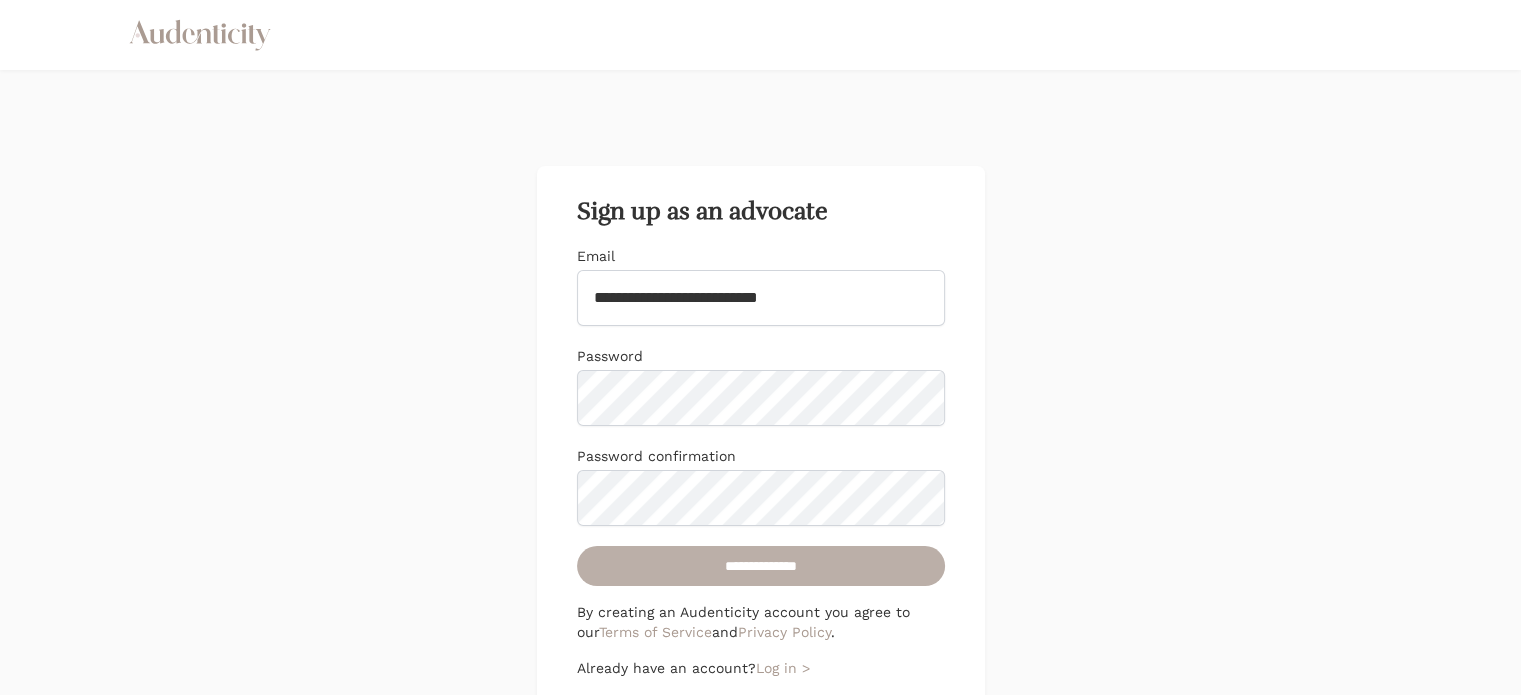 click on "**********" at bounding box center [761, 566] 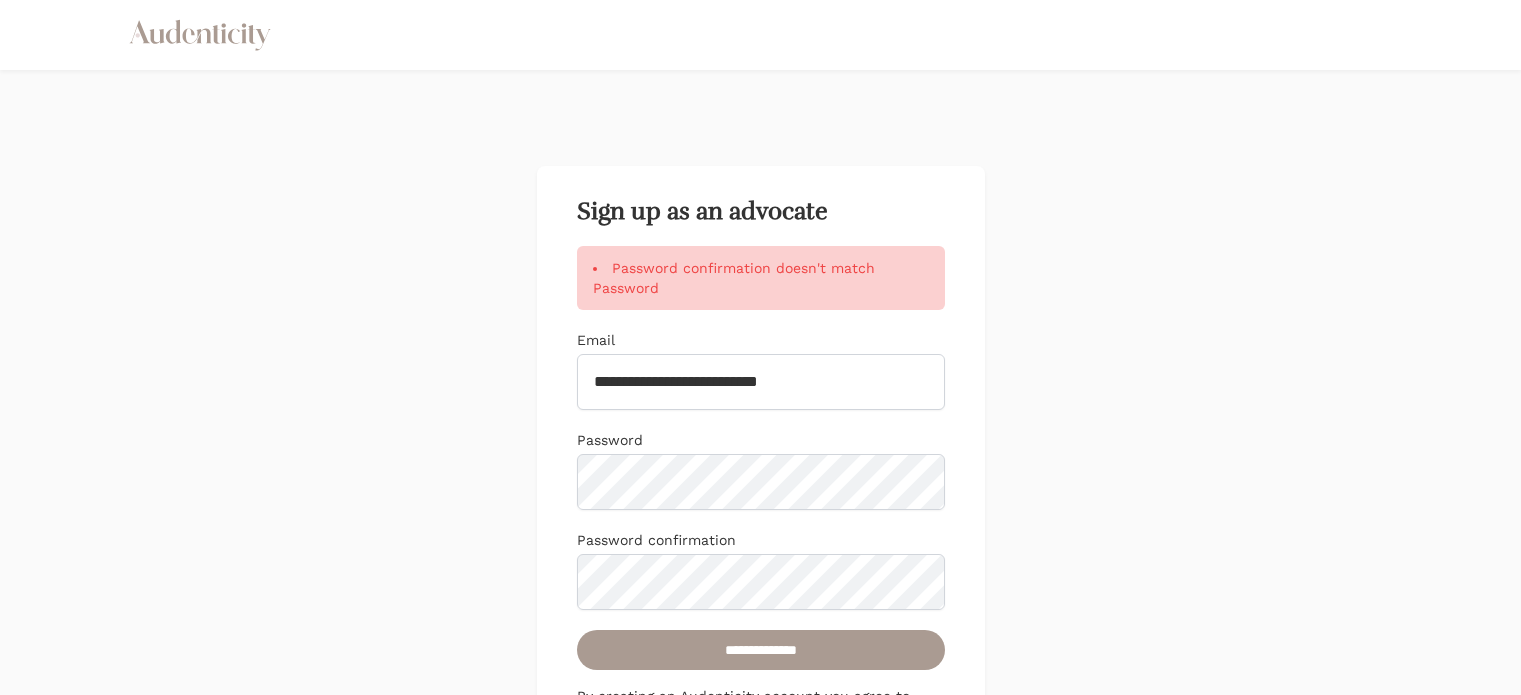 scroll, scrollTop: 0, scrollLeft: 0, axis: both 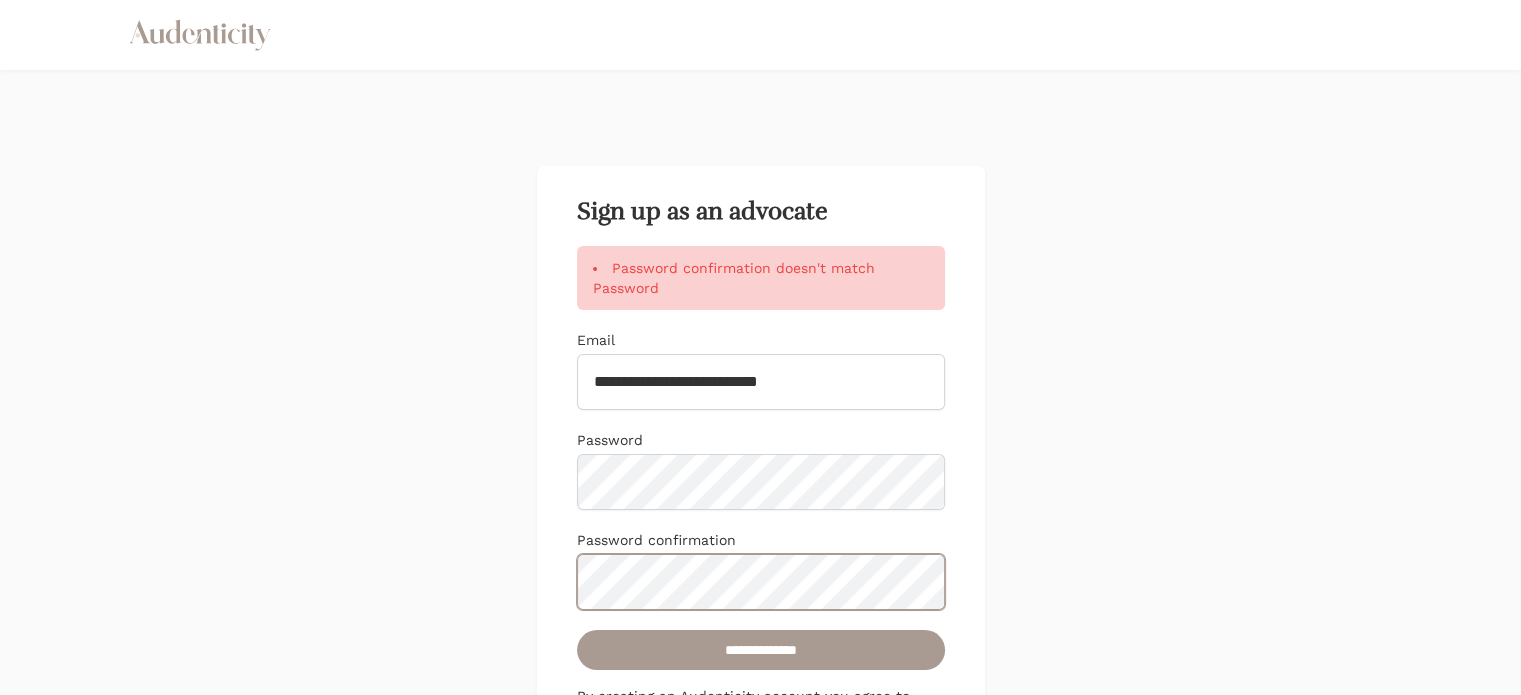 click on "**********" at bounding box center (760, 480) 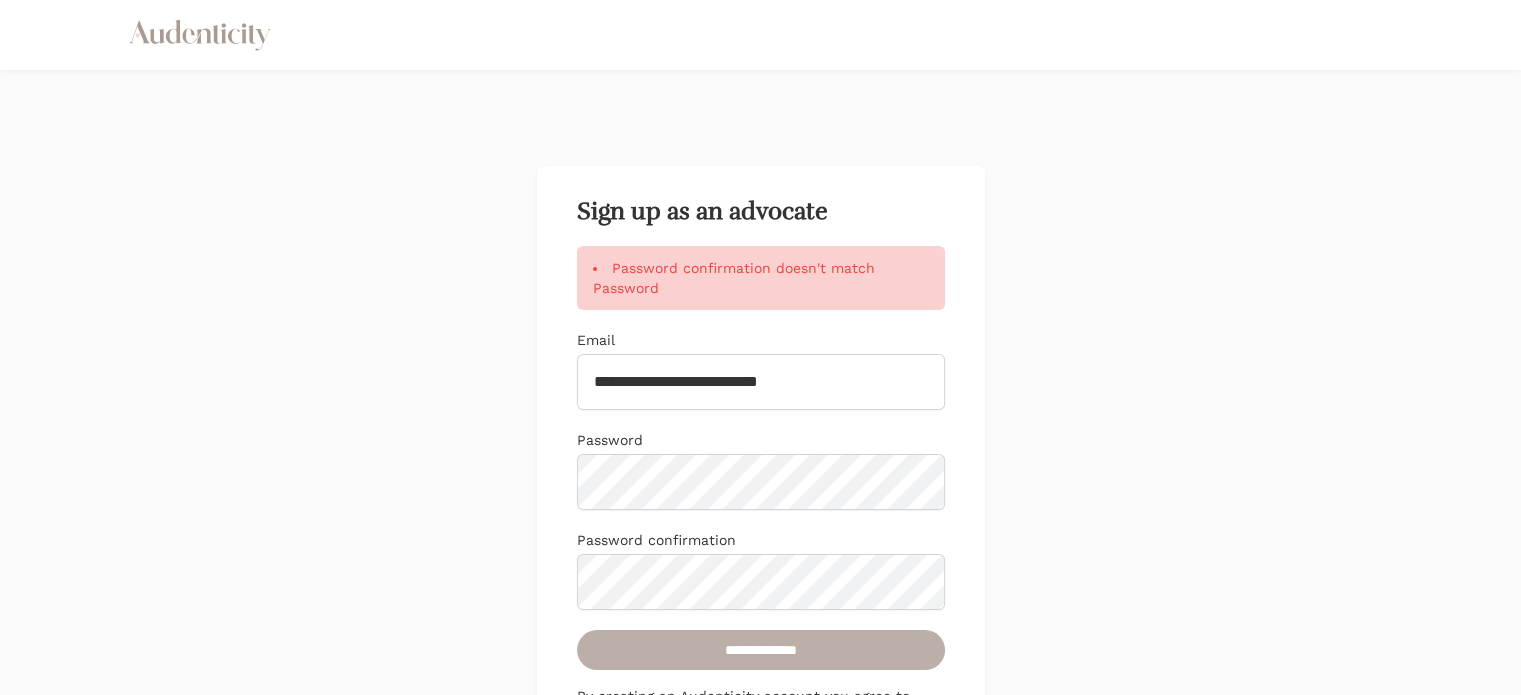 click on "**********" at bounding box center [761, 650] 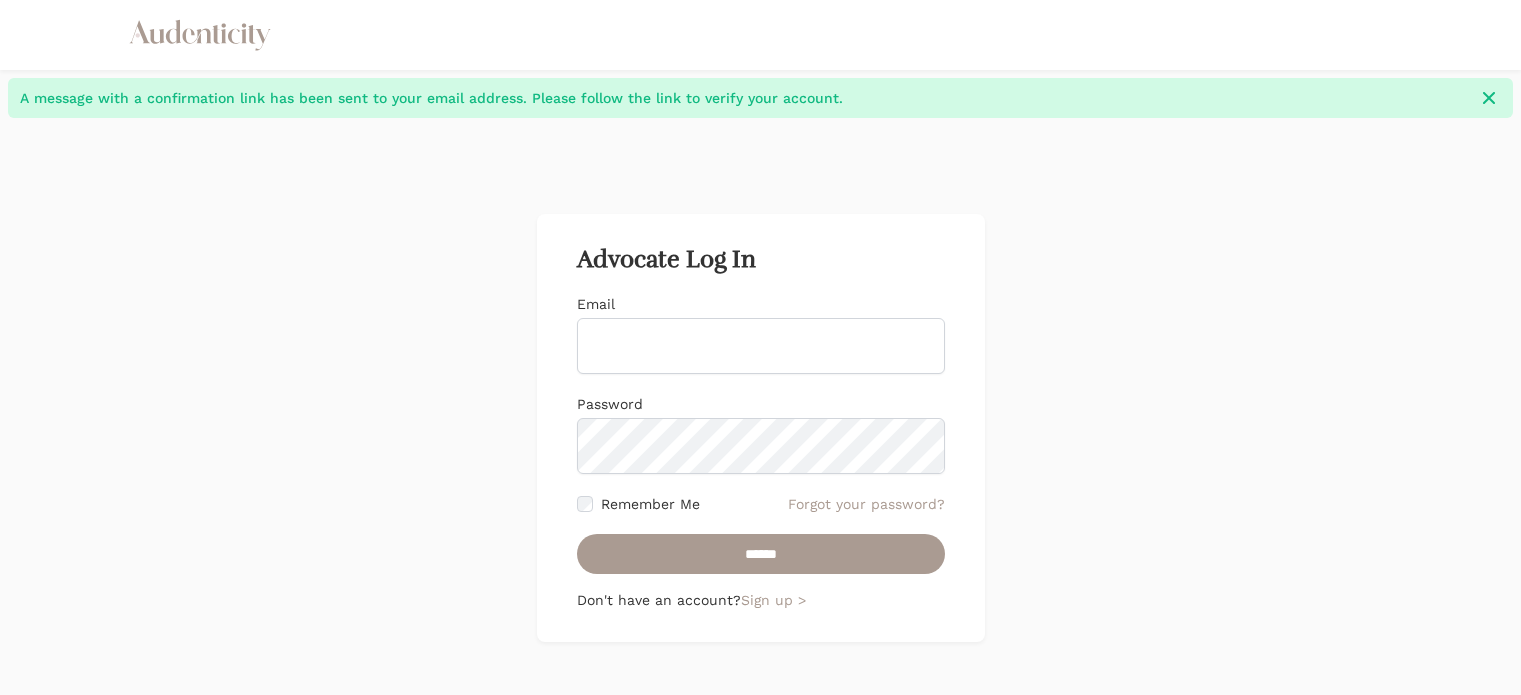 scroll, scrollTop: 0, scrollLeft: 0, axis: both 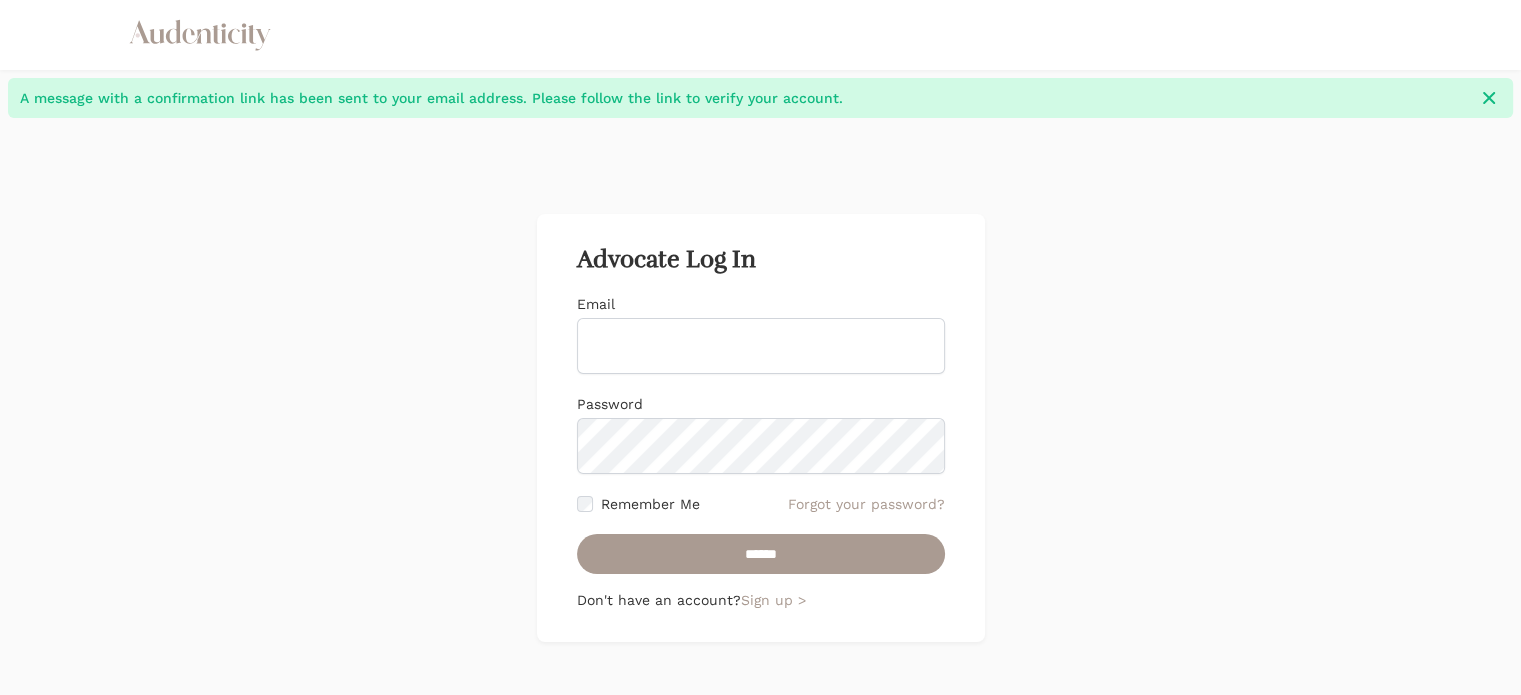 type on "**********" 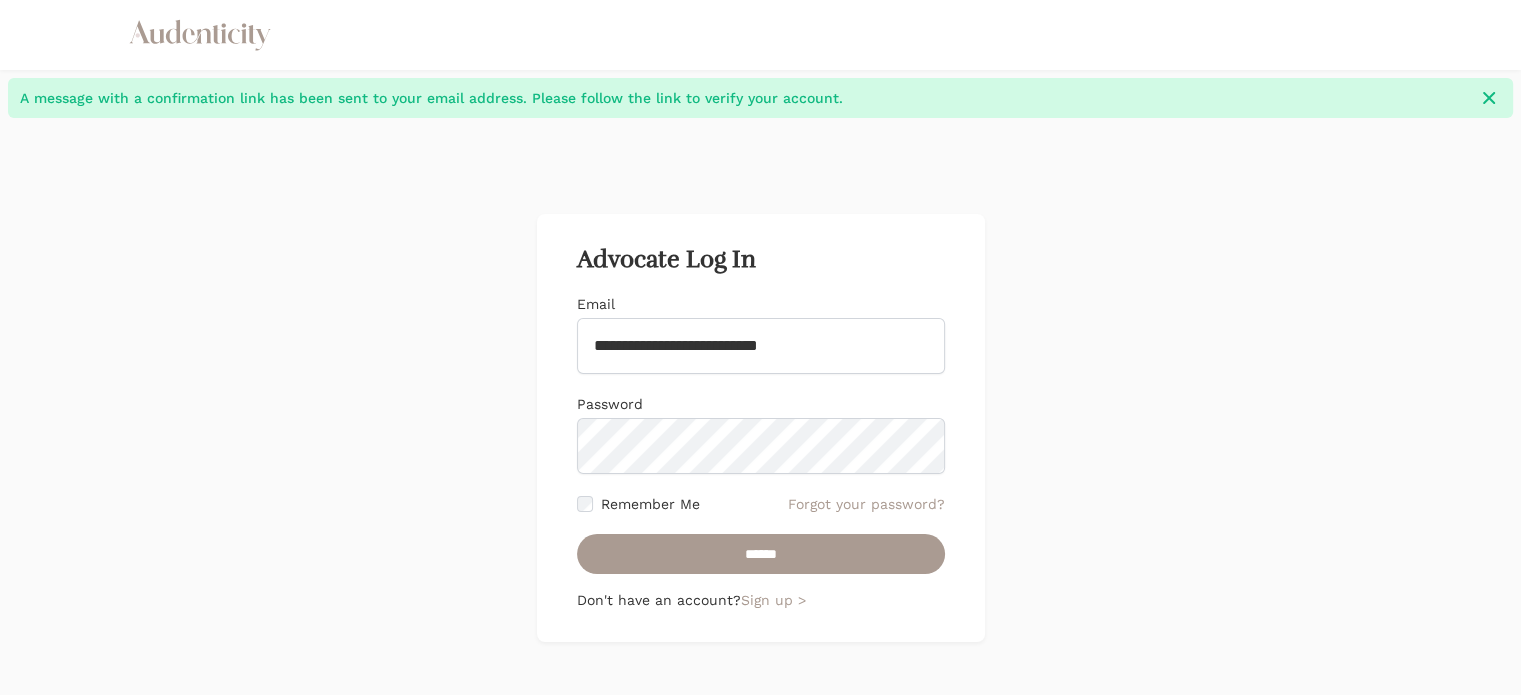click on "Remember Me" at bounding box center (638, 504) 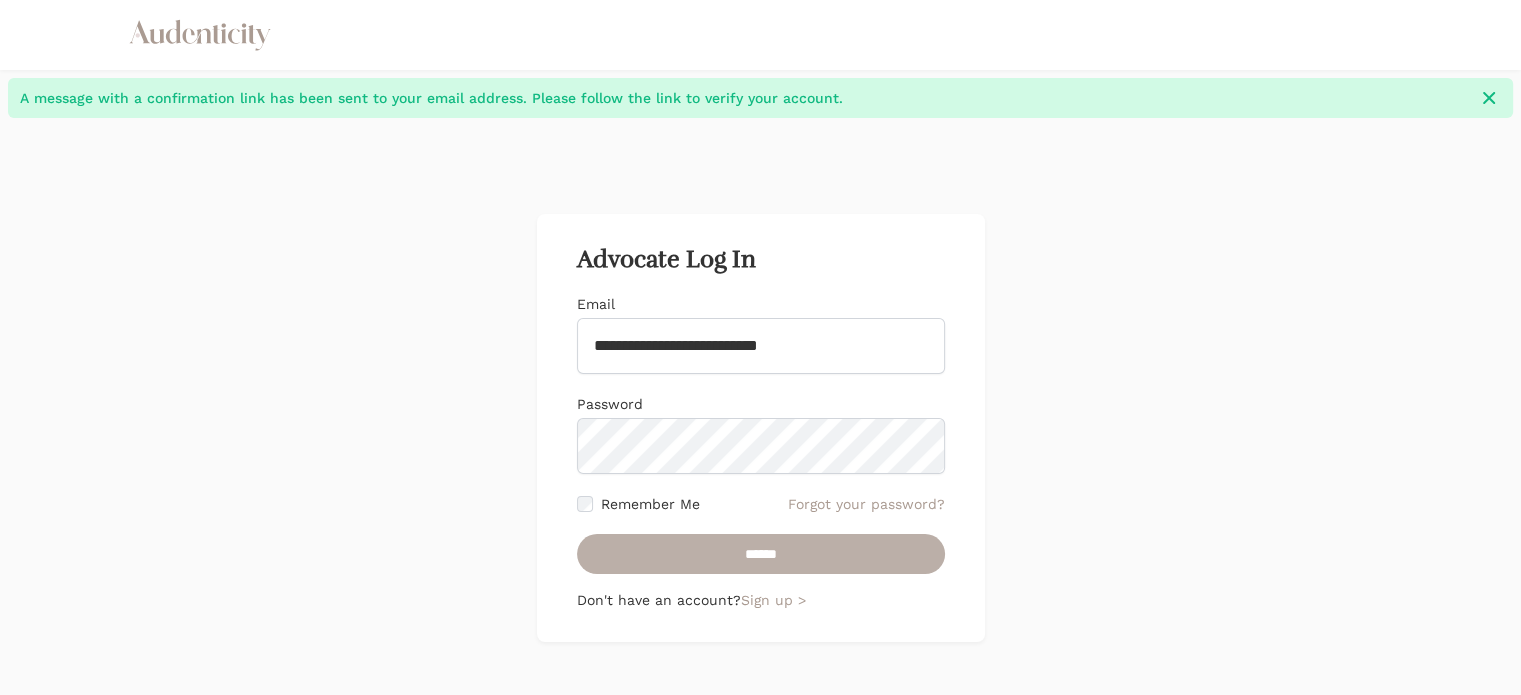 click on "******" at bounding box center (761, 554) 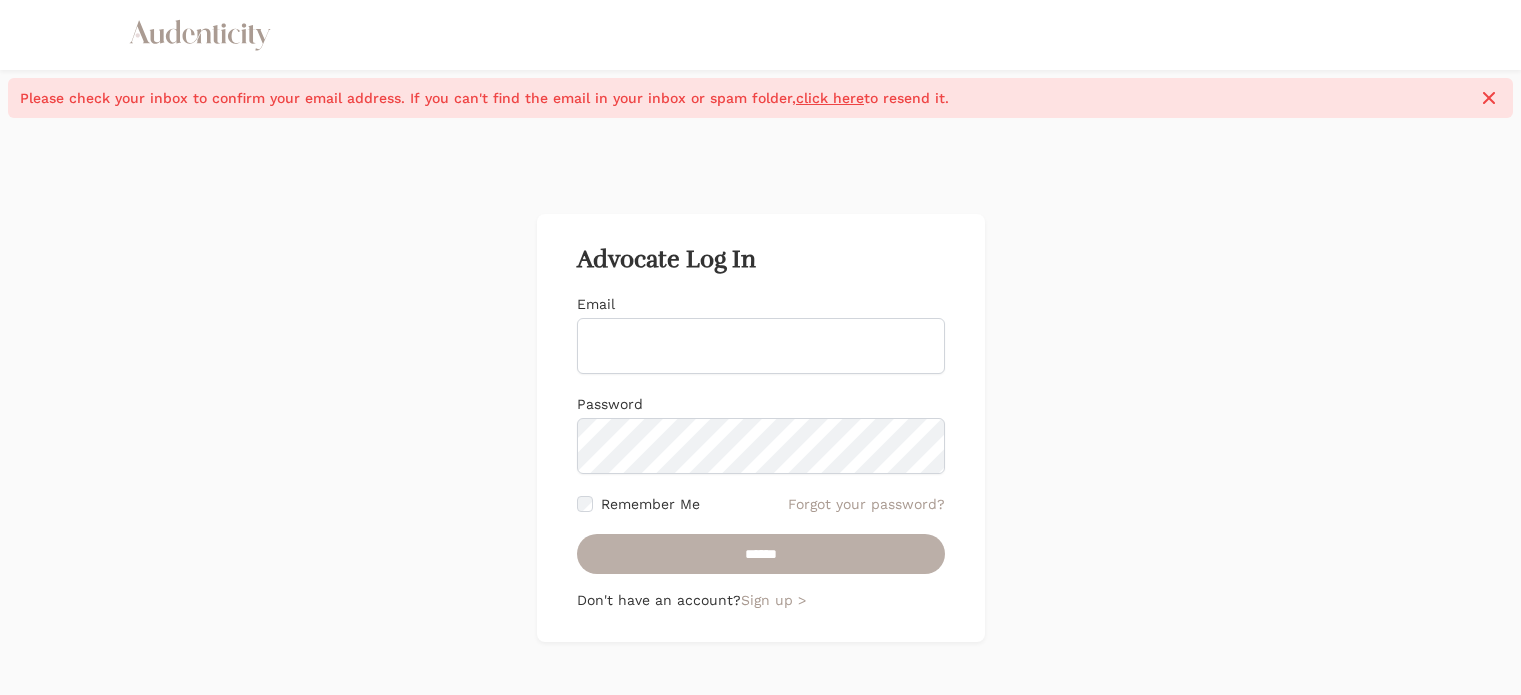 scroll, scrollTop: 0, scrollLeft: 0, axis: both 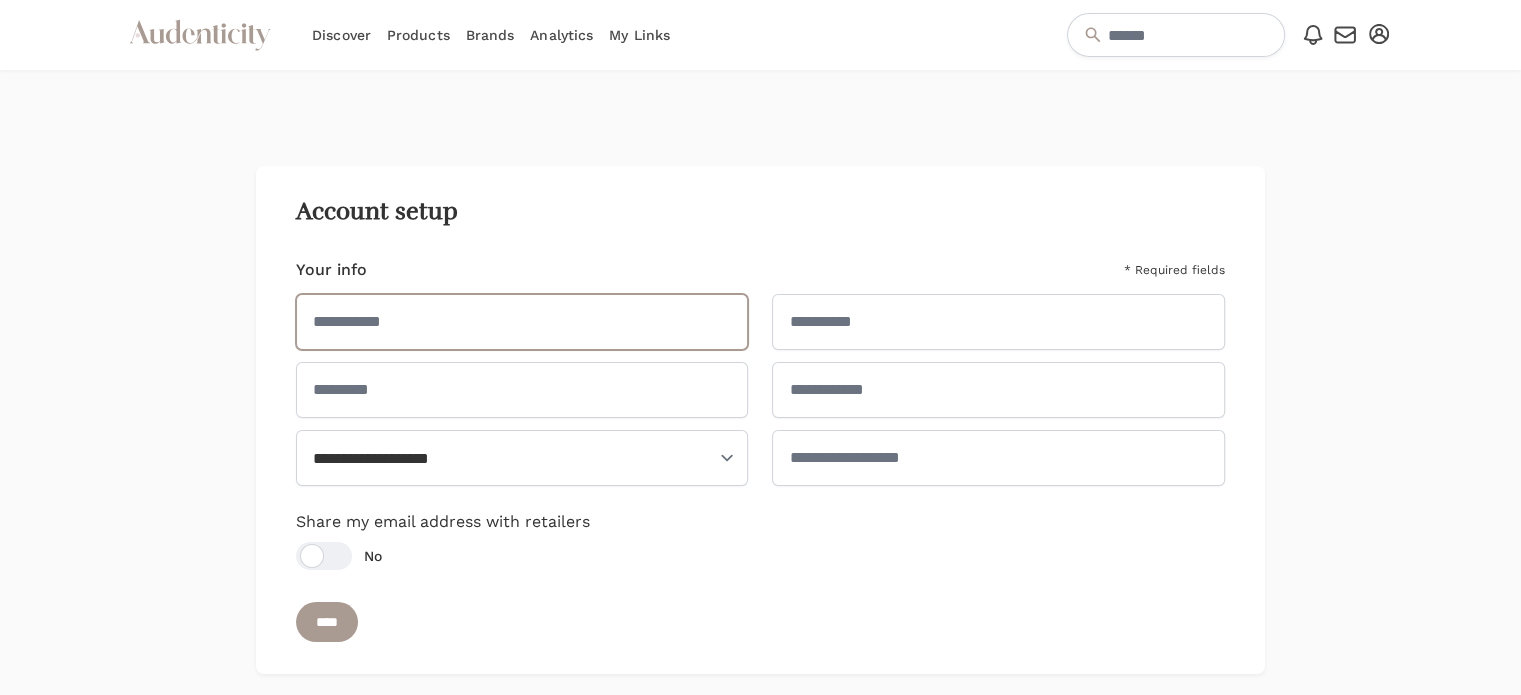 click at bounding box center (522, 322) 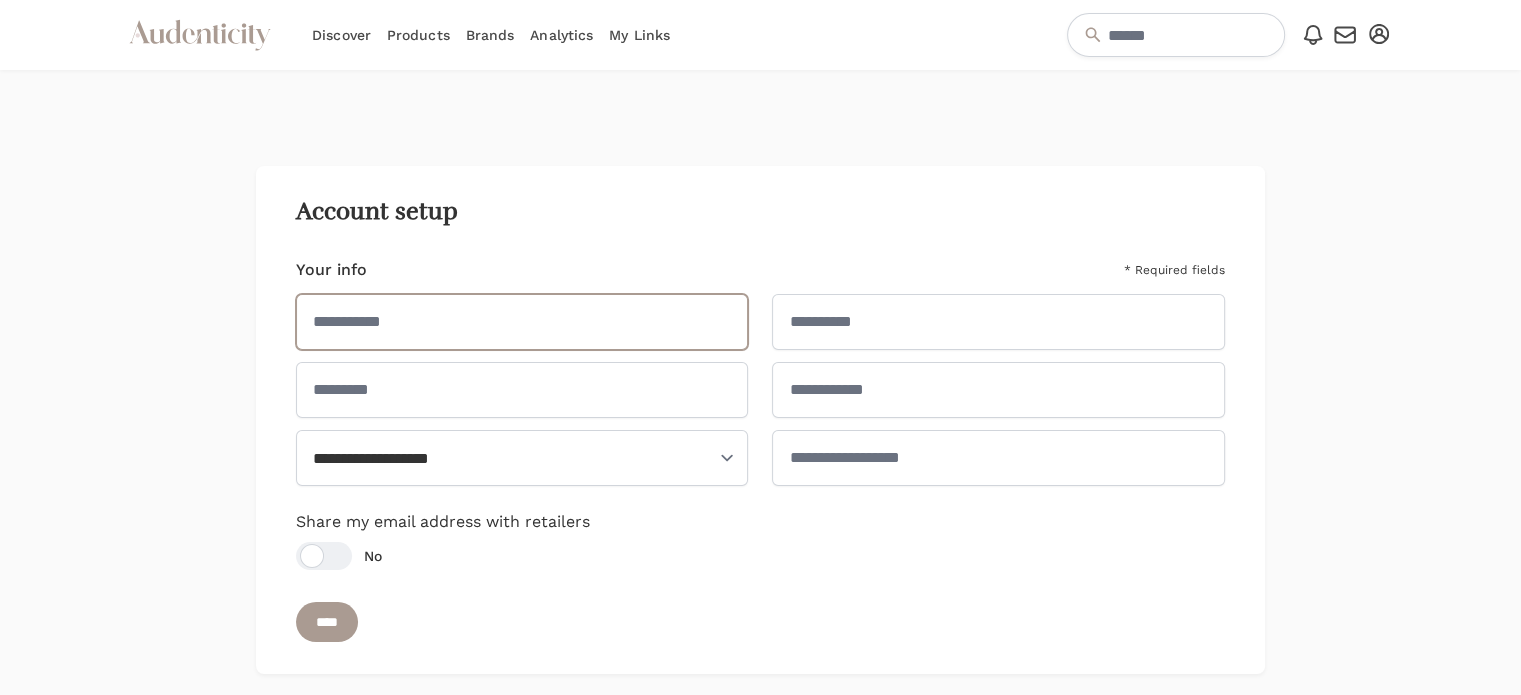 type on "***" 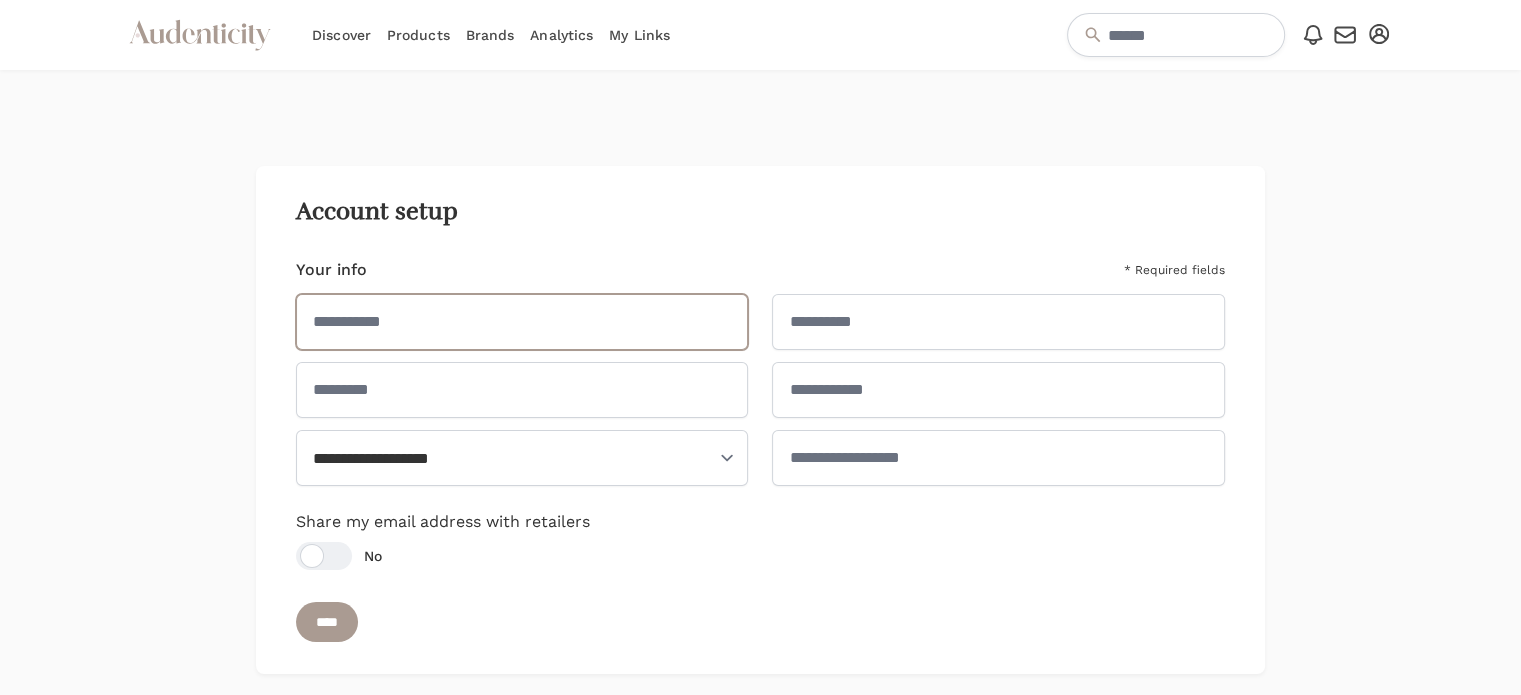 type on "*****" 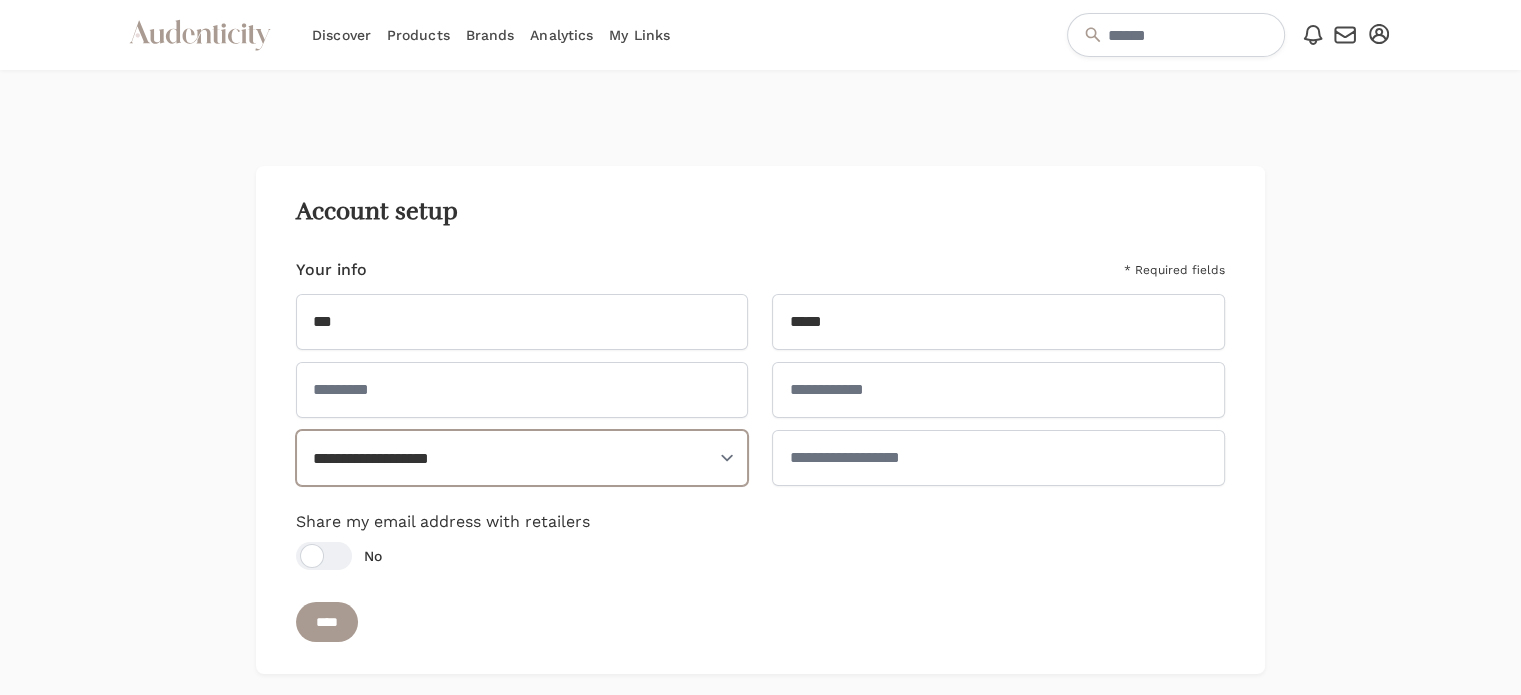 select on "**" 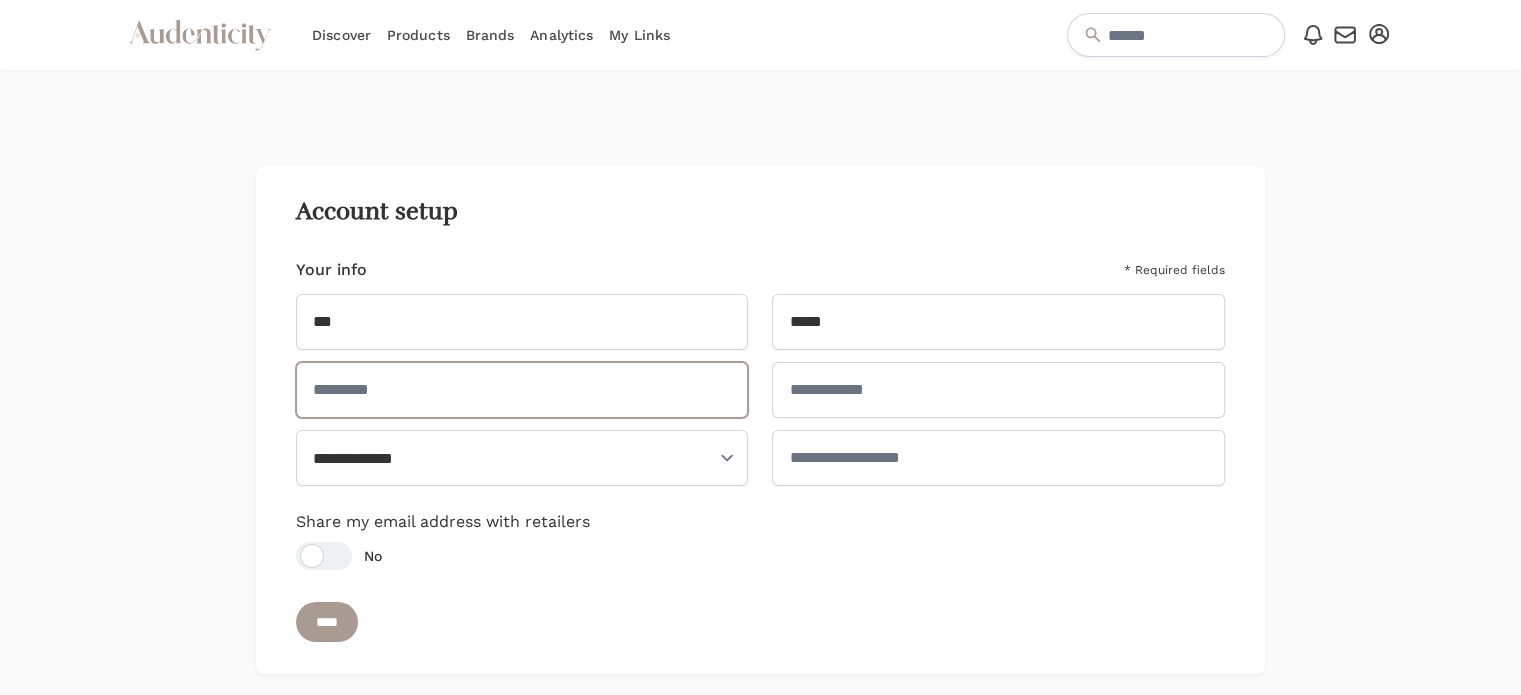 click at bounding box center [522, 390] 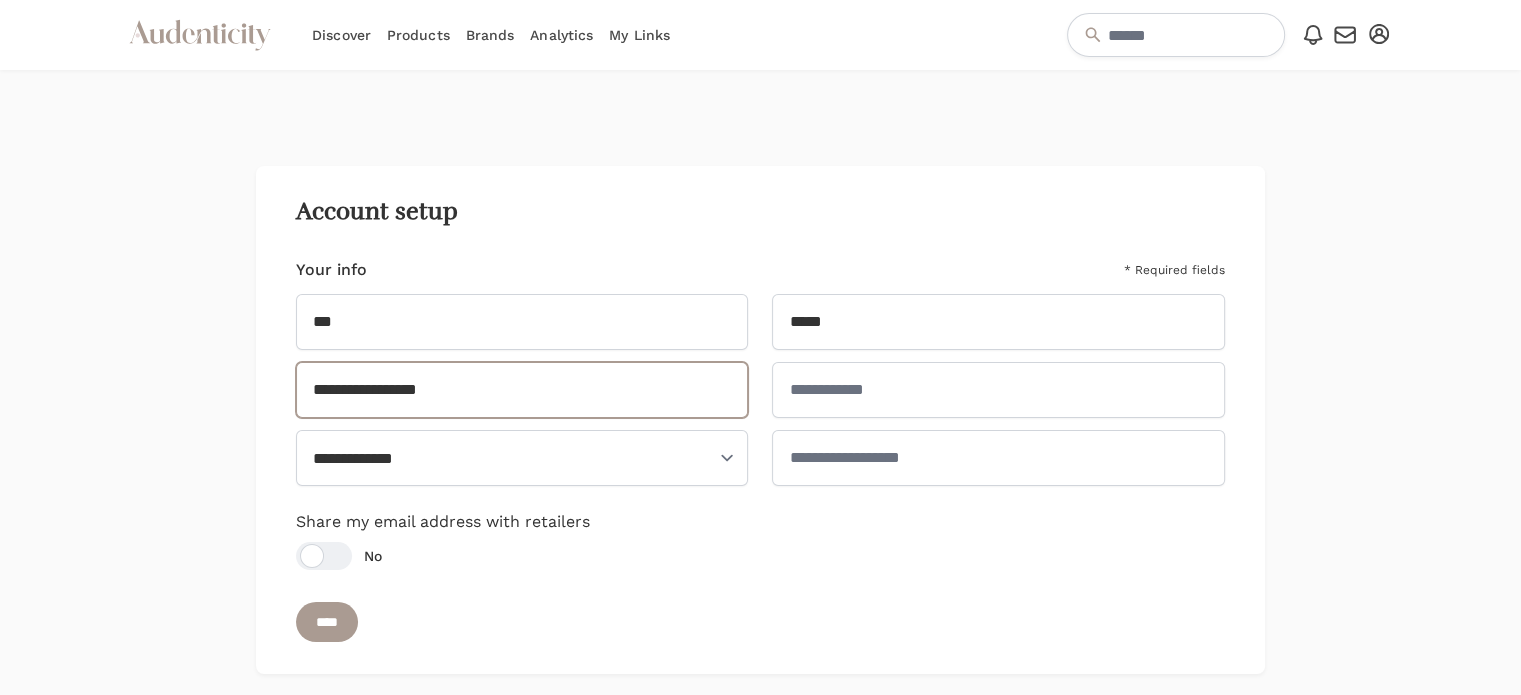 type on "**********" 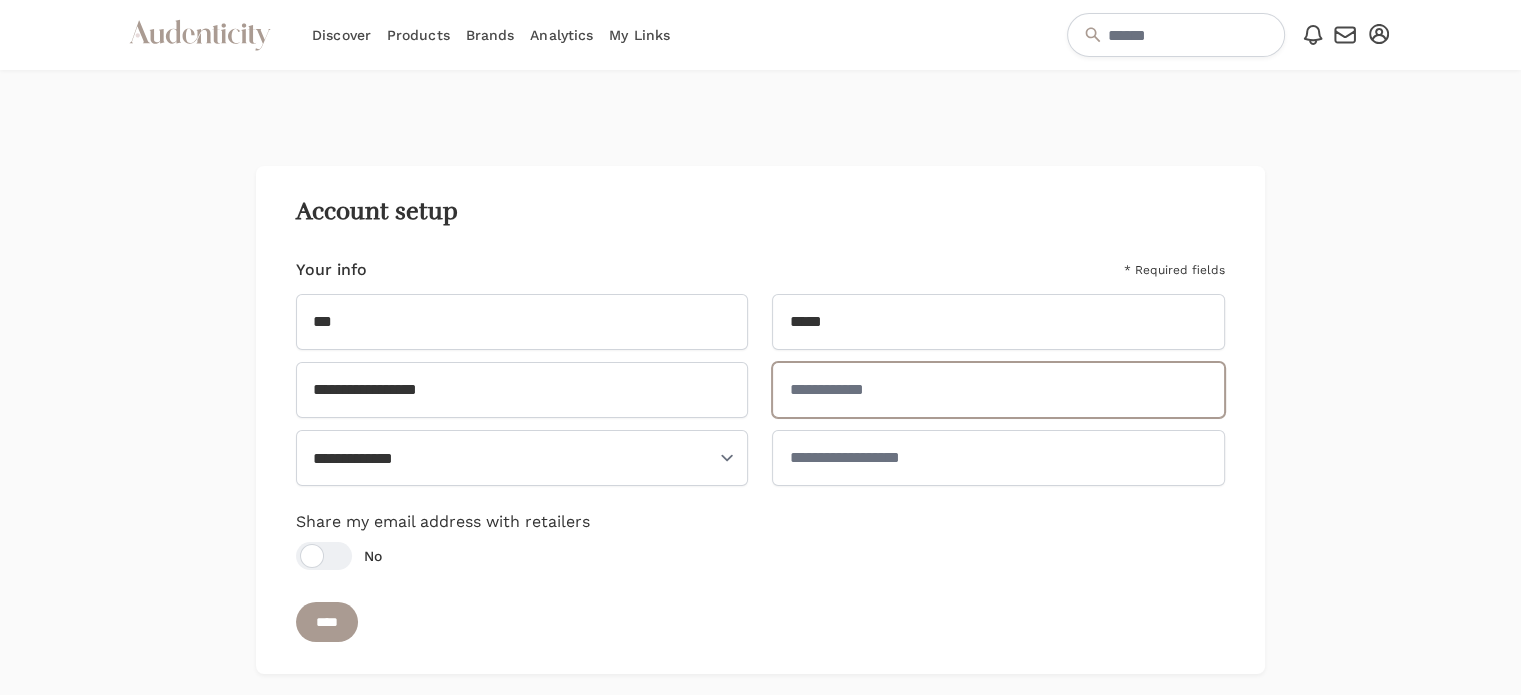 click at bounding box center [998, 390] 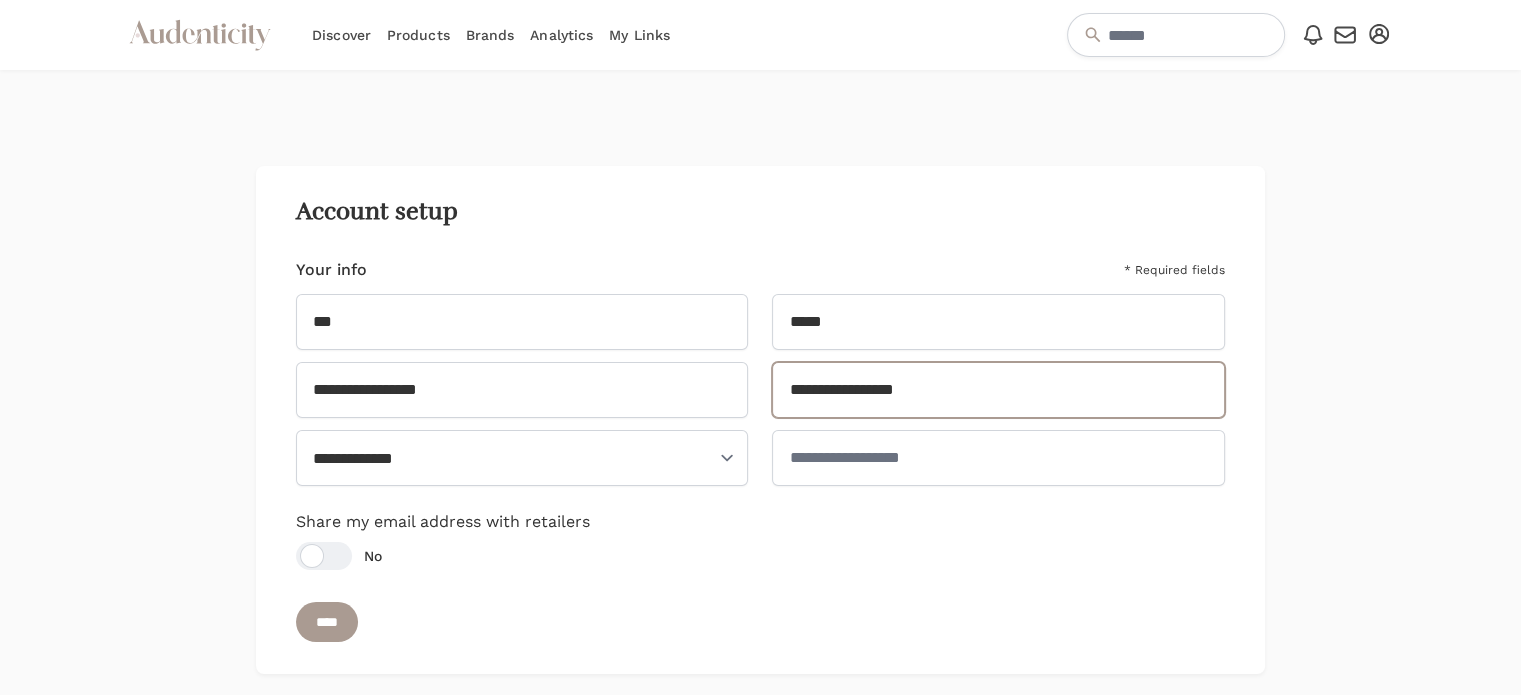 type on "**********" 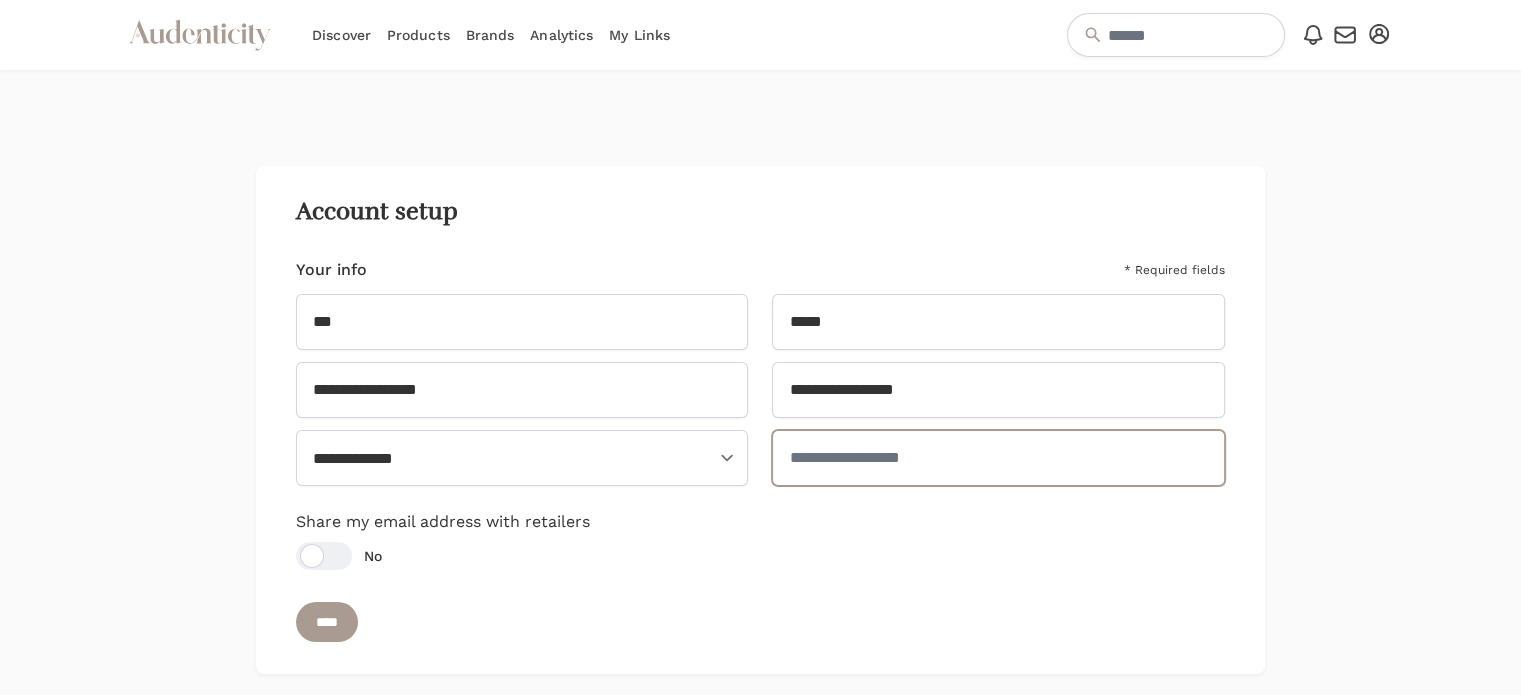 click at bounding box center [998, 458] 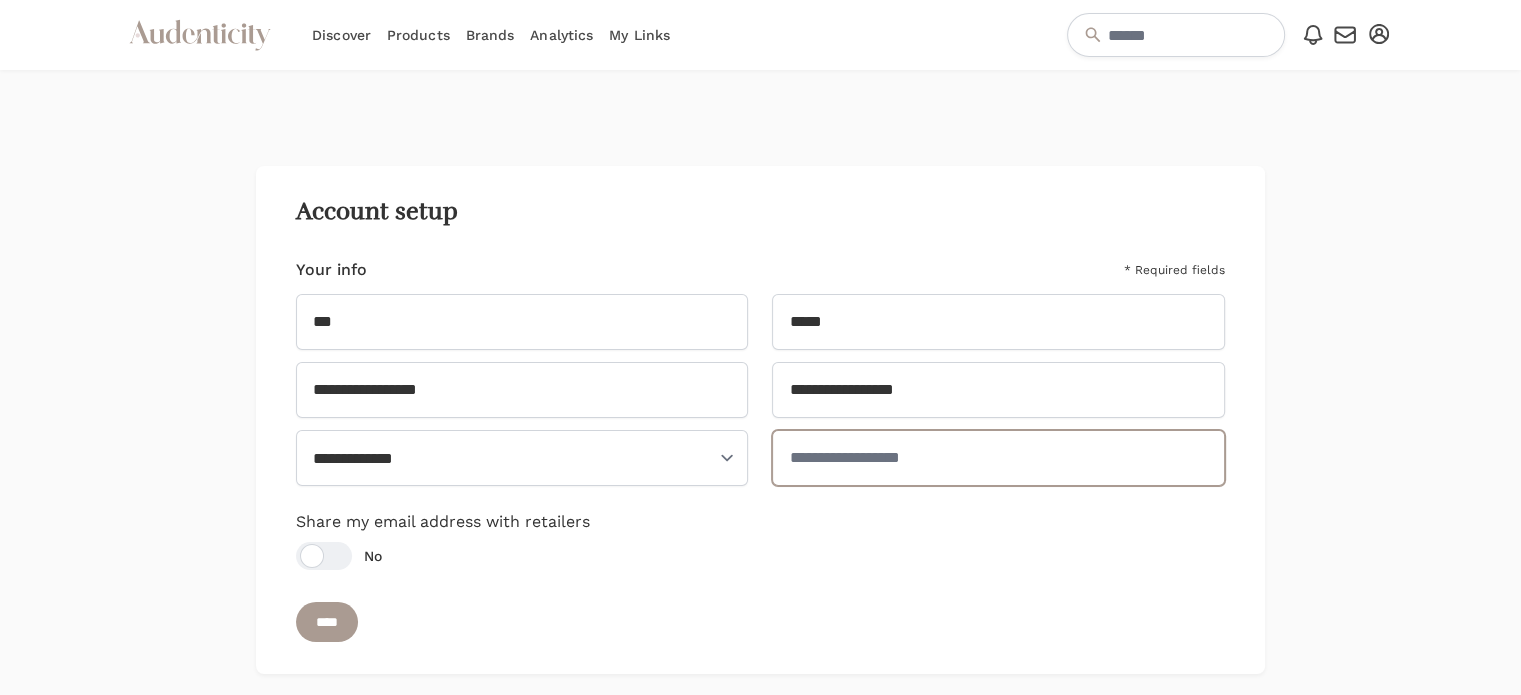 paste on "**********" 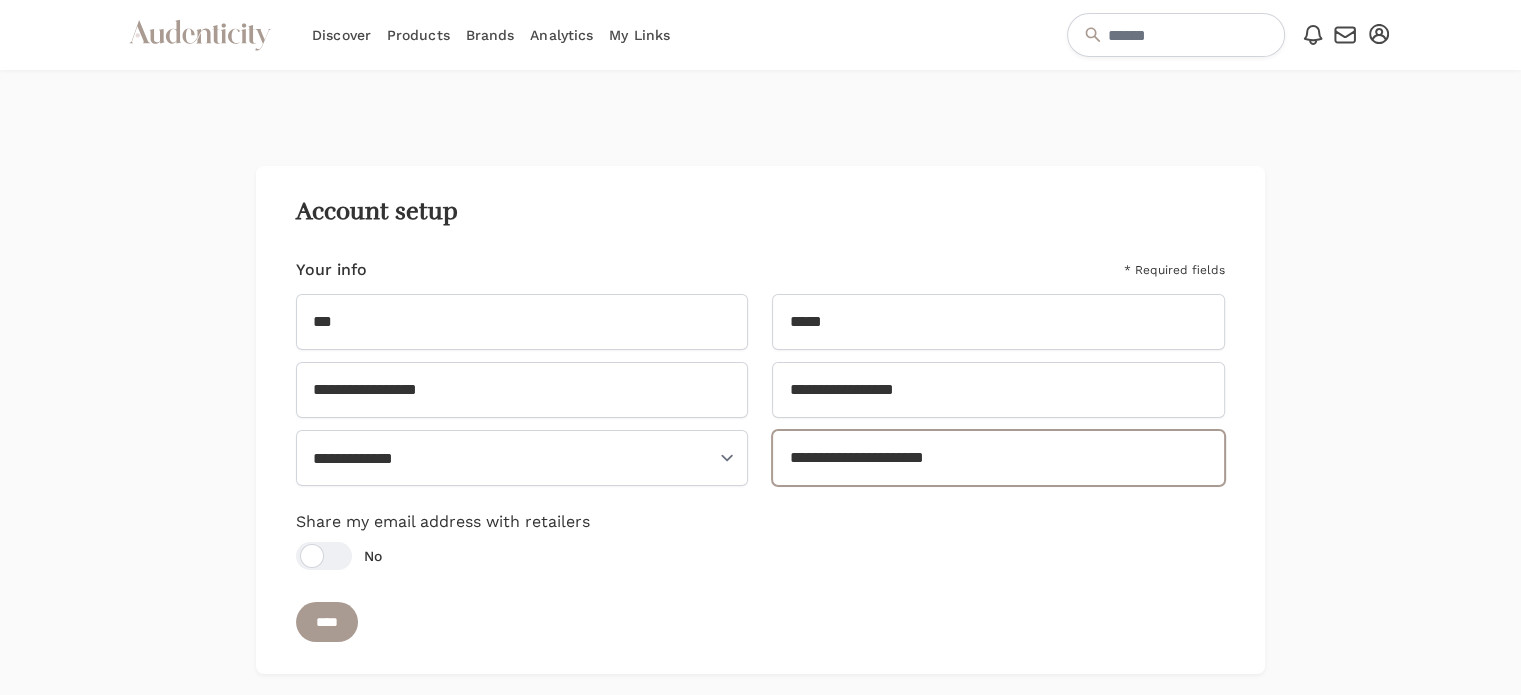 type on "**********" 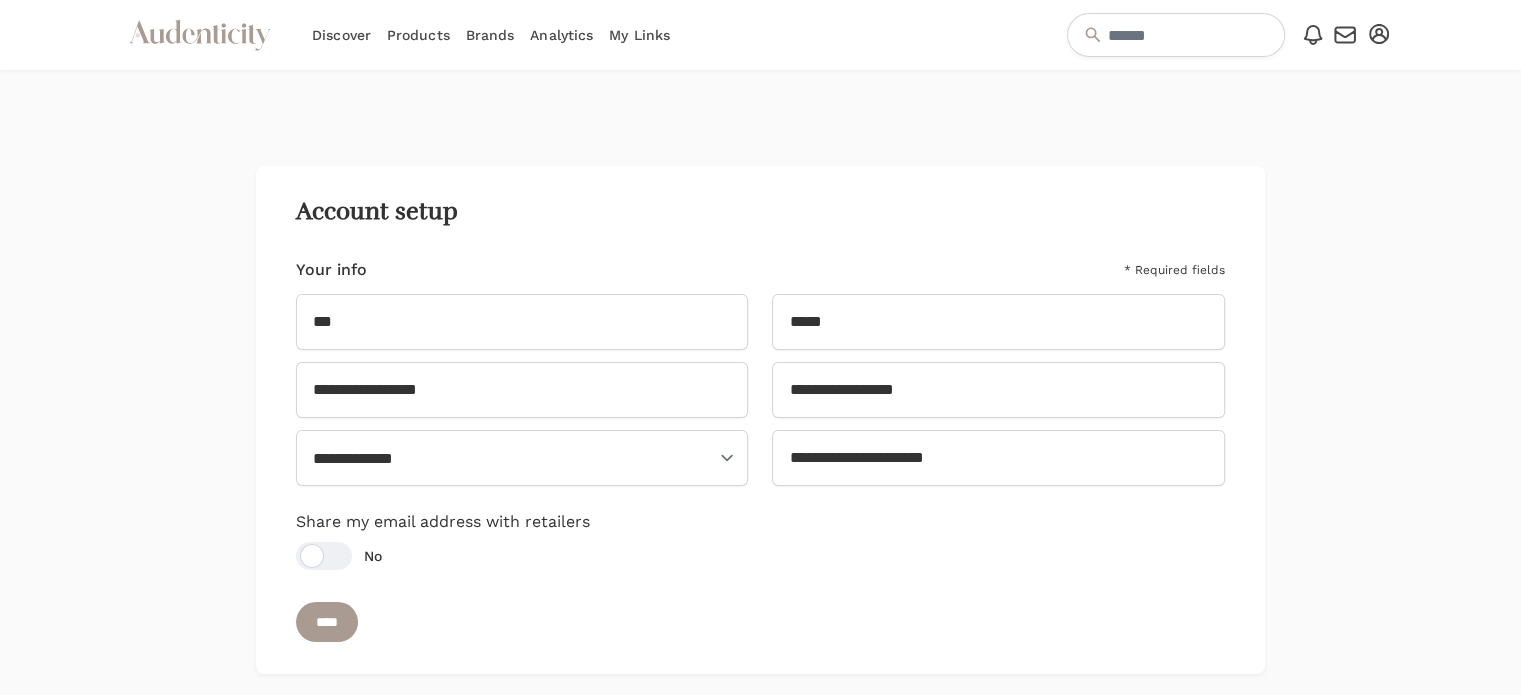 click at bounding box center (1337, 420) 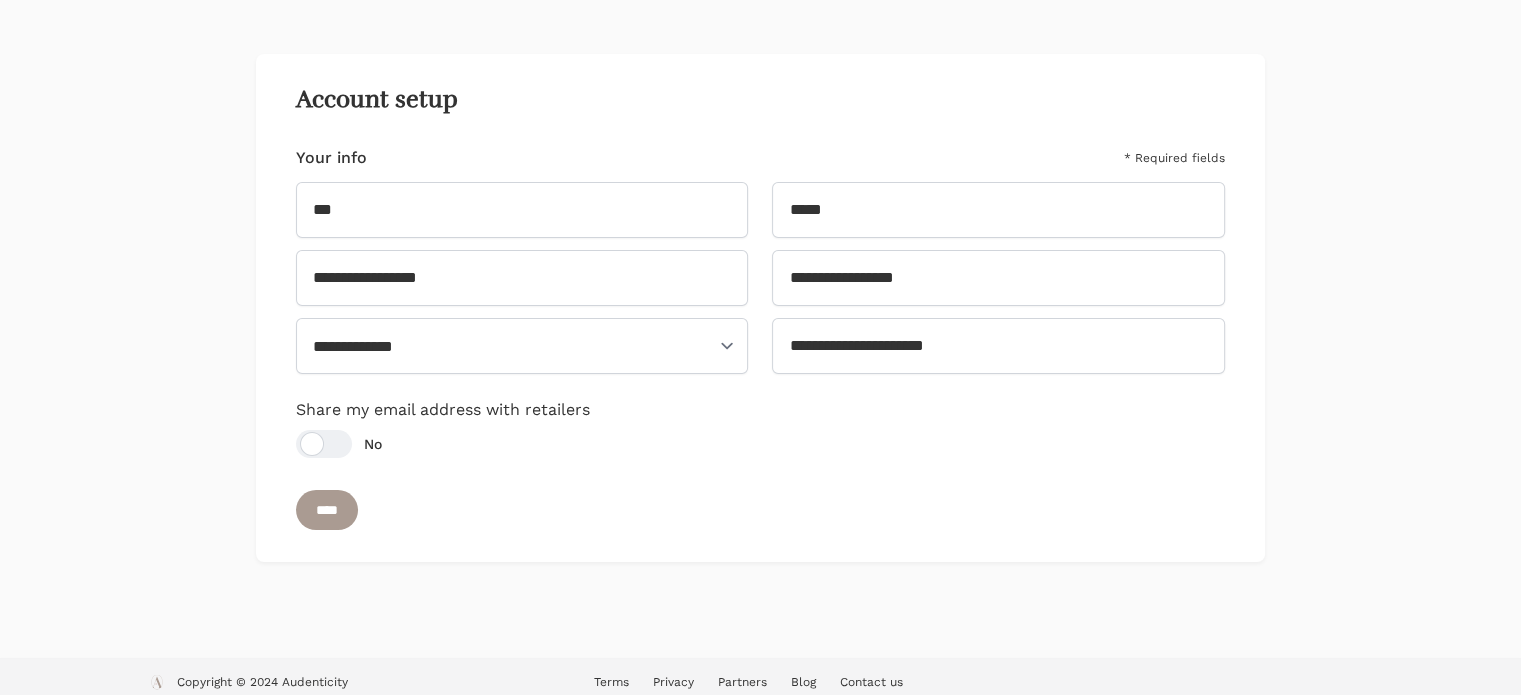 scroll, scrollTop: 126, scrollLeft: 0, axis: vertical 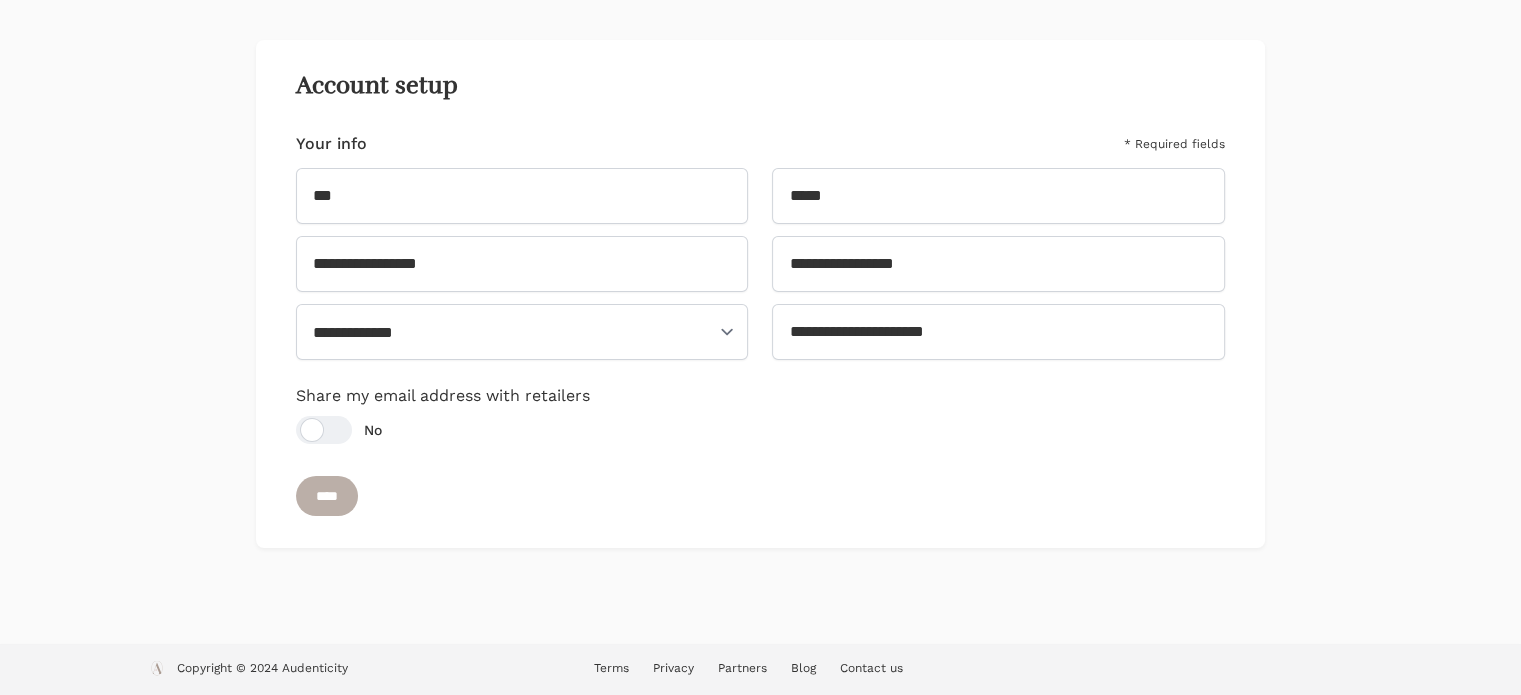 click on "****" at bounding box center (327, 496) 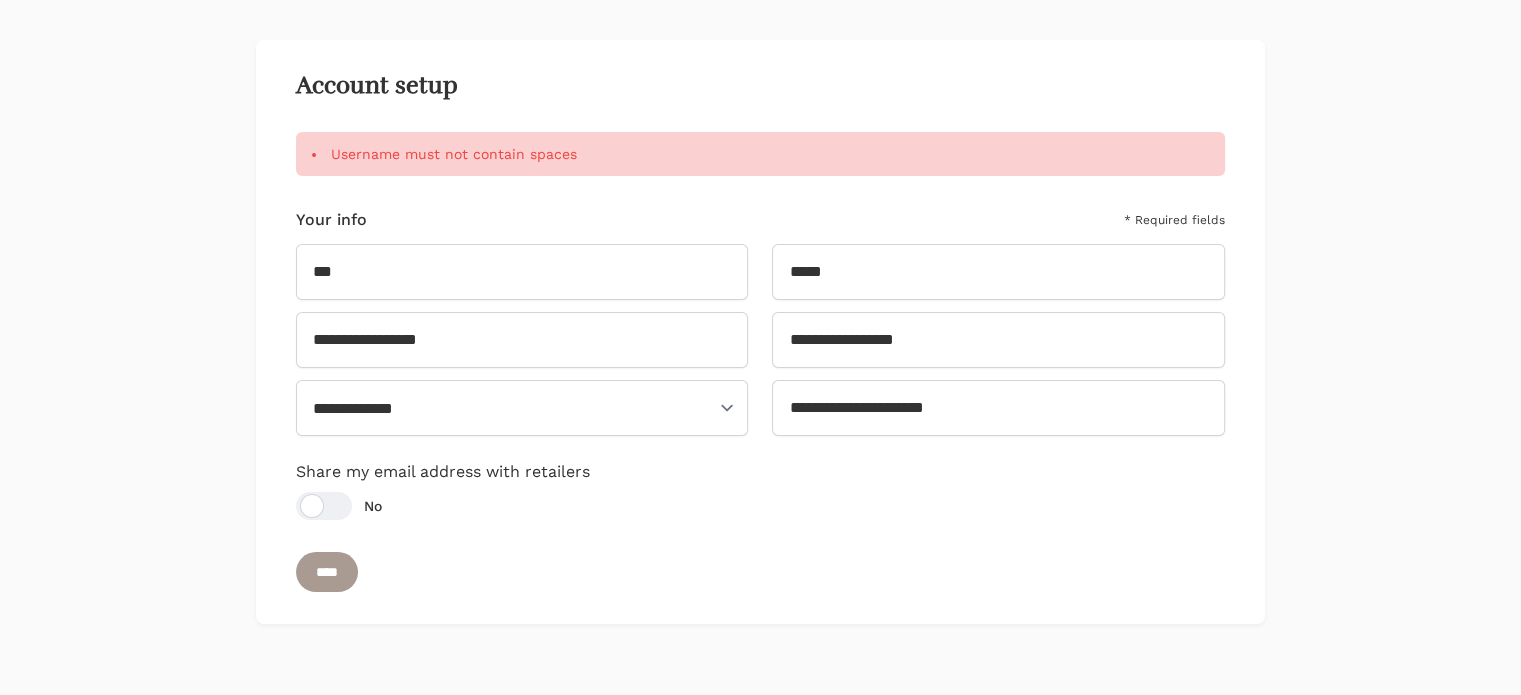 scroll, scrollTop: 0, scrollLeft: 0, axis: both 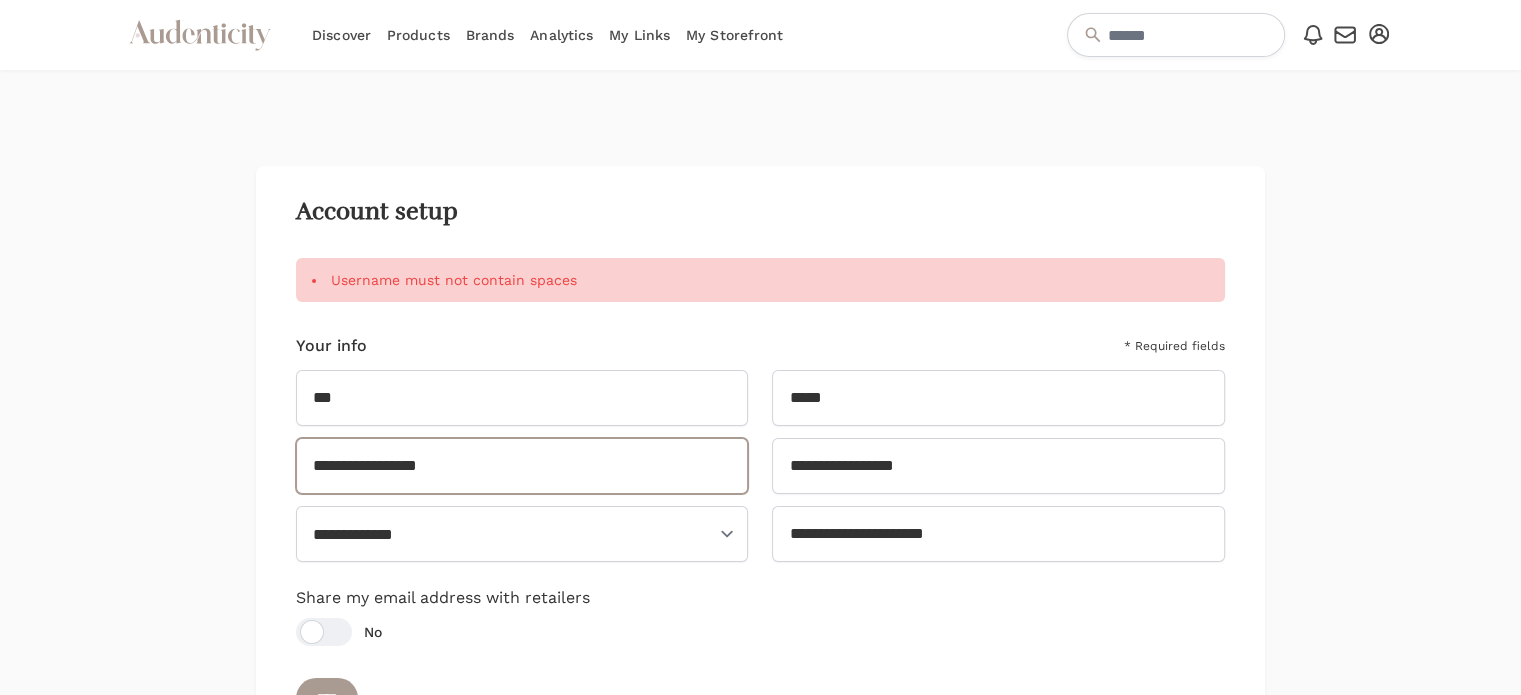 drag, startPoint x: 401, startPoint y: 459, endPoint x: 380, endPoint y: 462, distance: 21.213203 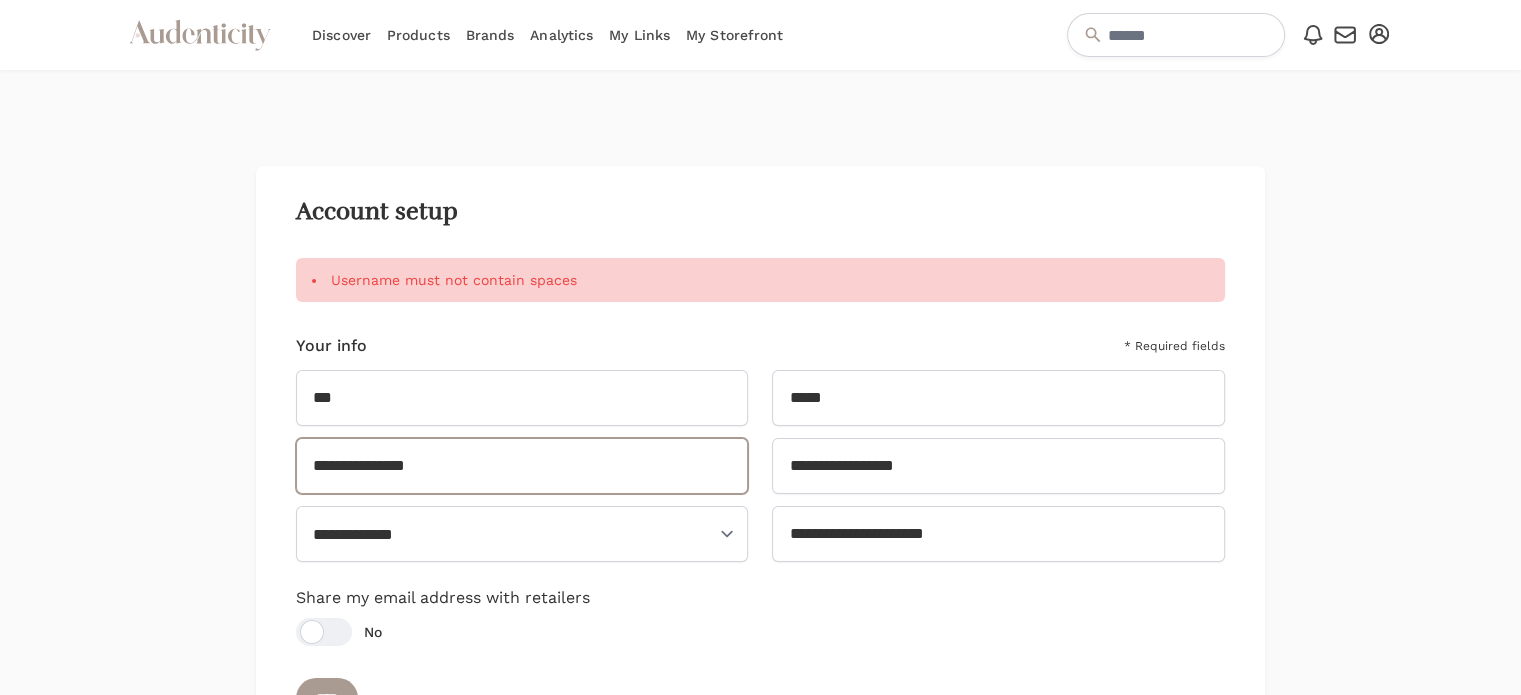 drag, startPoint x: 466, startPoint y: 467, endPoint x: 0, endPoint y: 427, distance: 467.7136 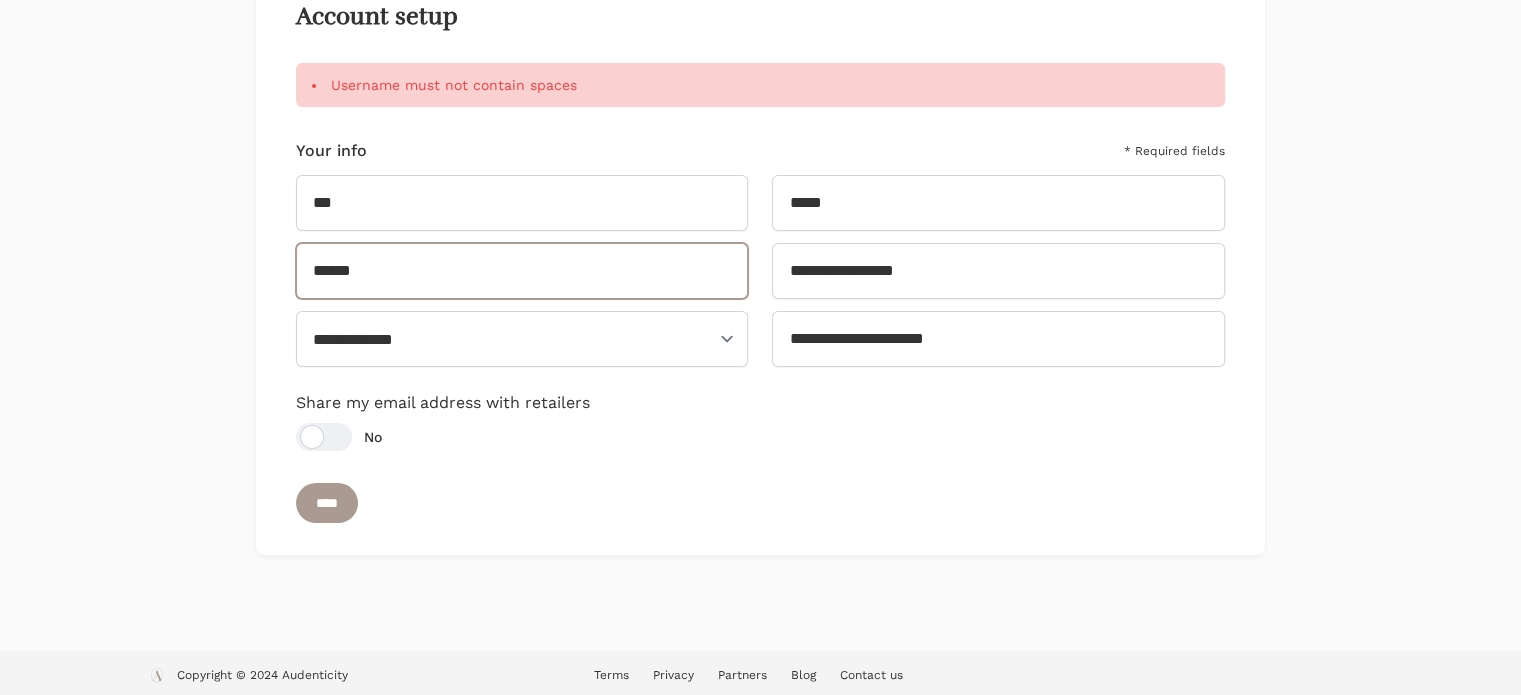 scroll, scrollTop: 202, scrollLeft: 0, axis: vertical 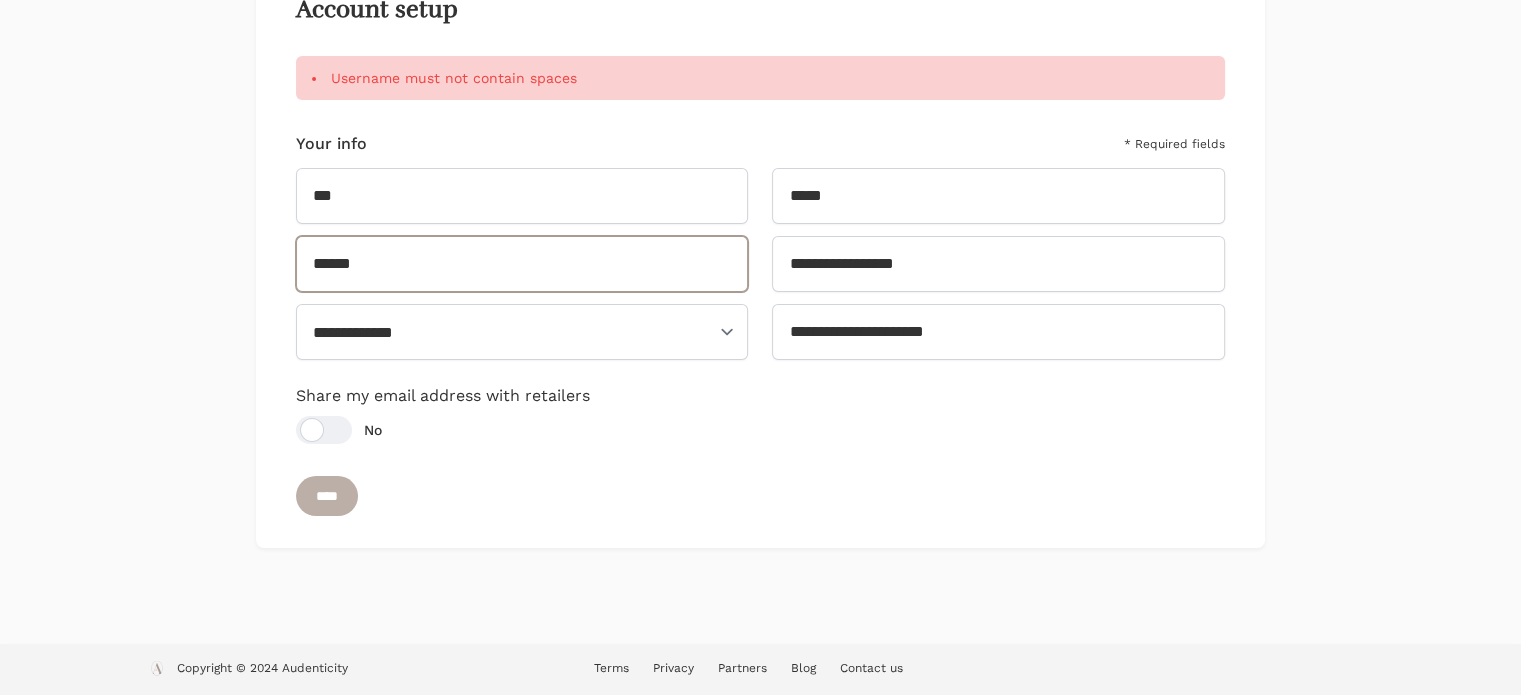 type on "******" 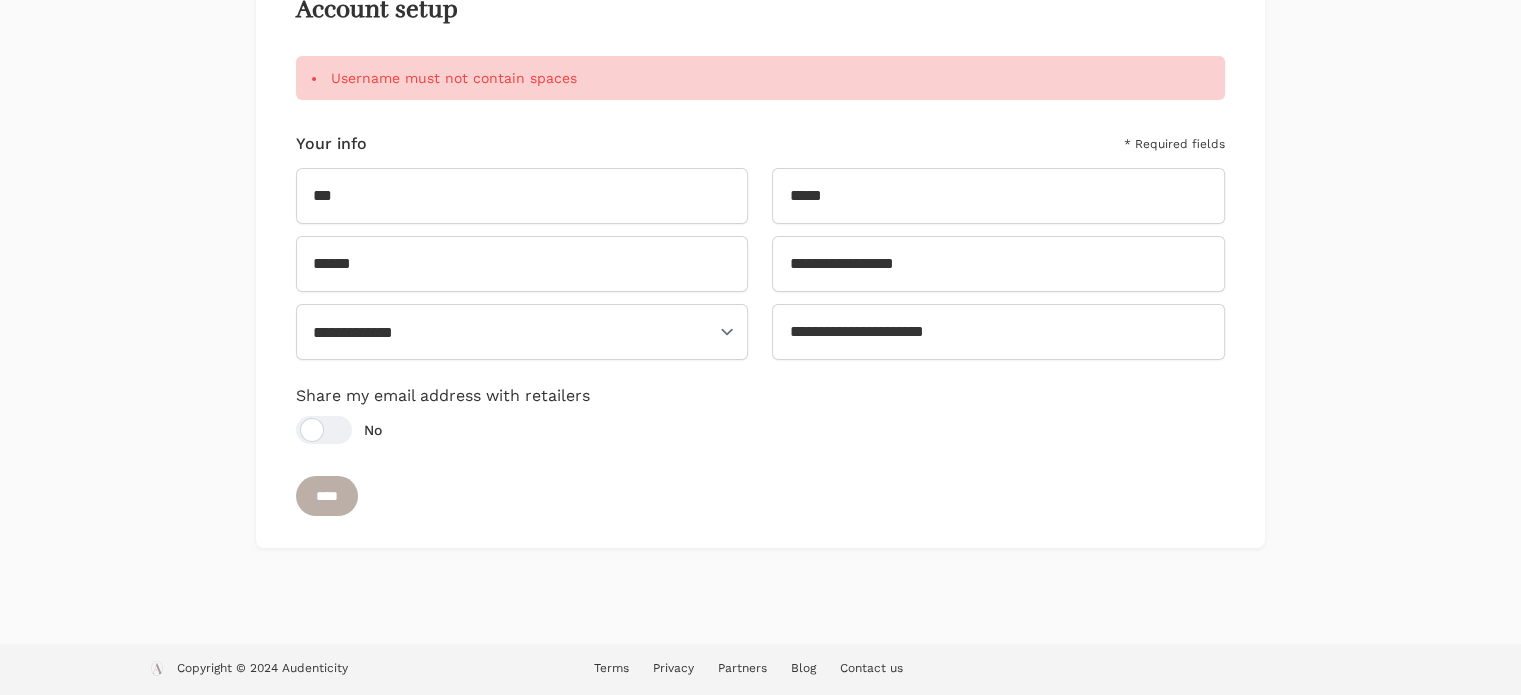 click on "****" at bounding box center [327, 496] 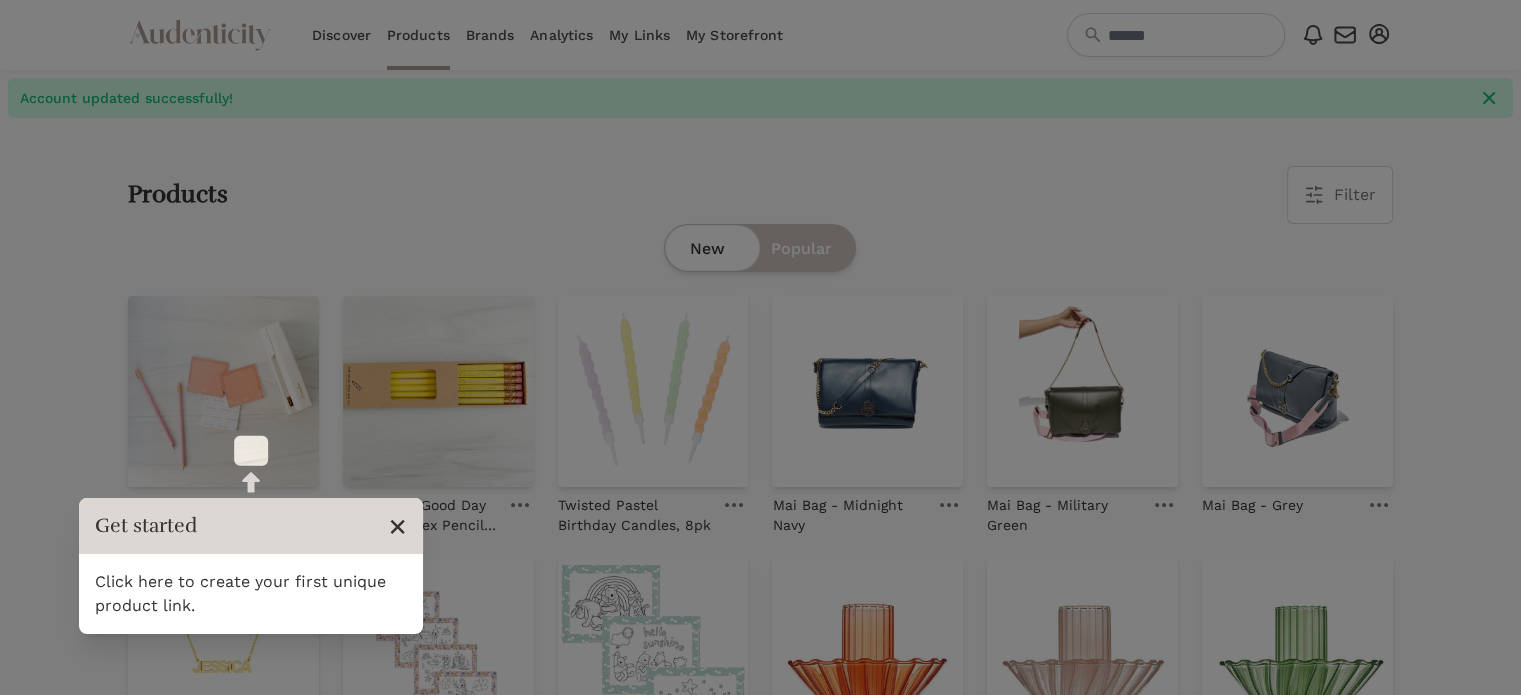 click on "×" at bounding box center [397, 526] 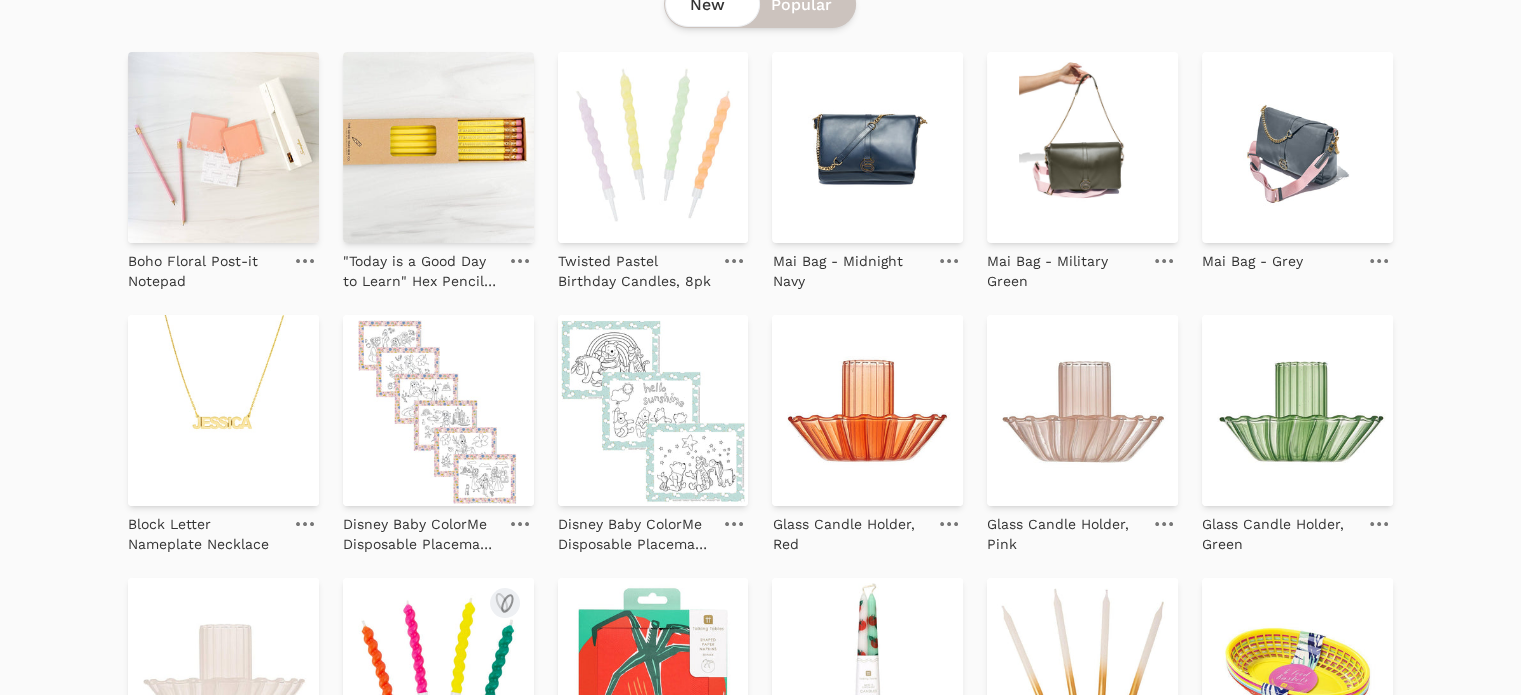 scroll, scrollTop: 0, scrollLeft: 0, axis: both 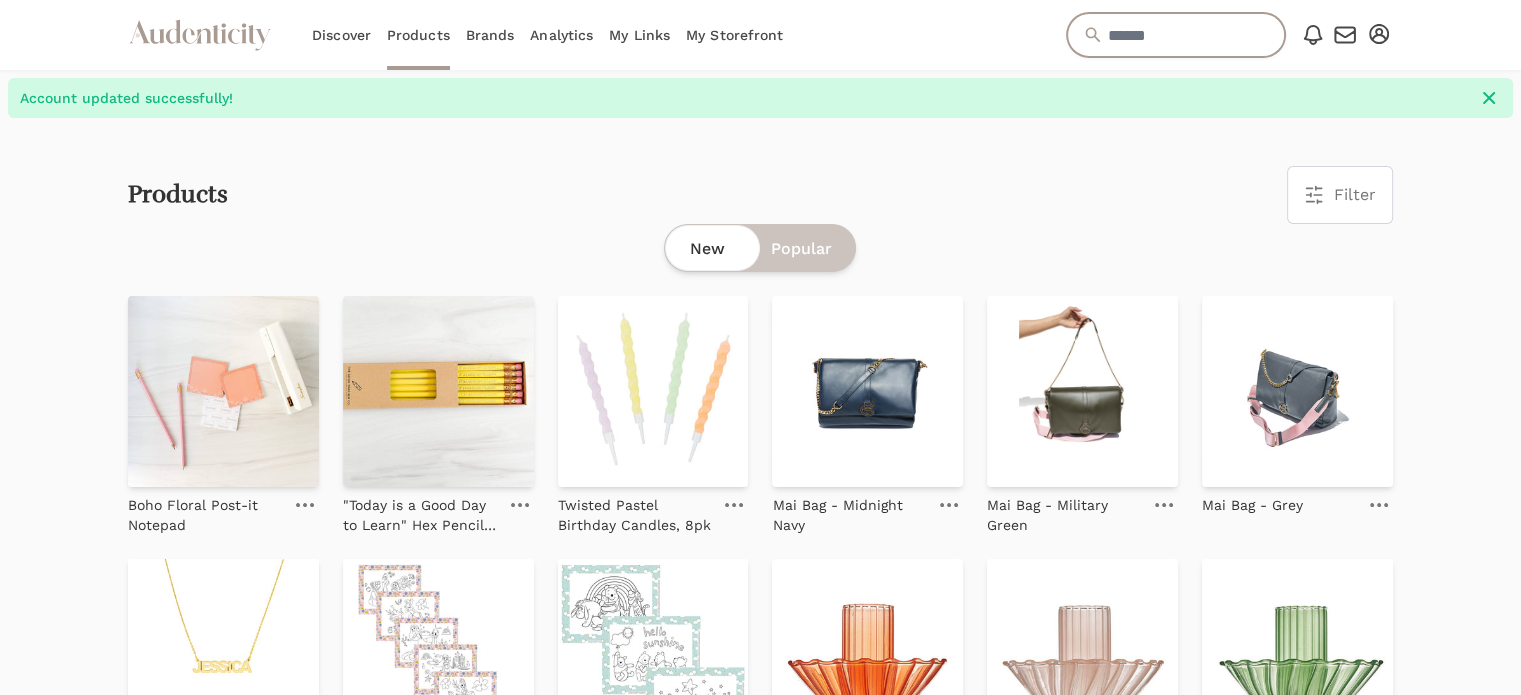 click at bounding box center [1176, 35] 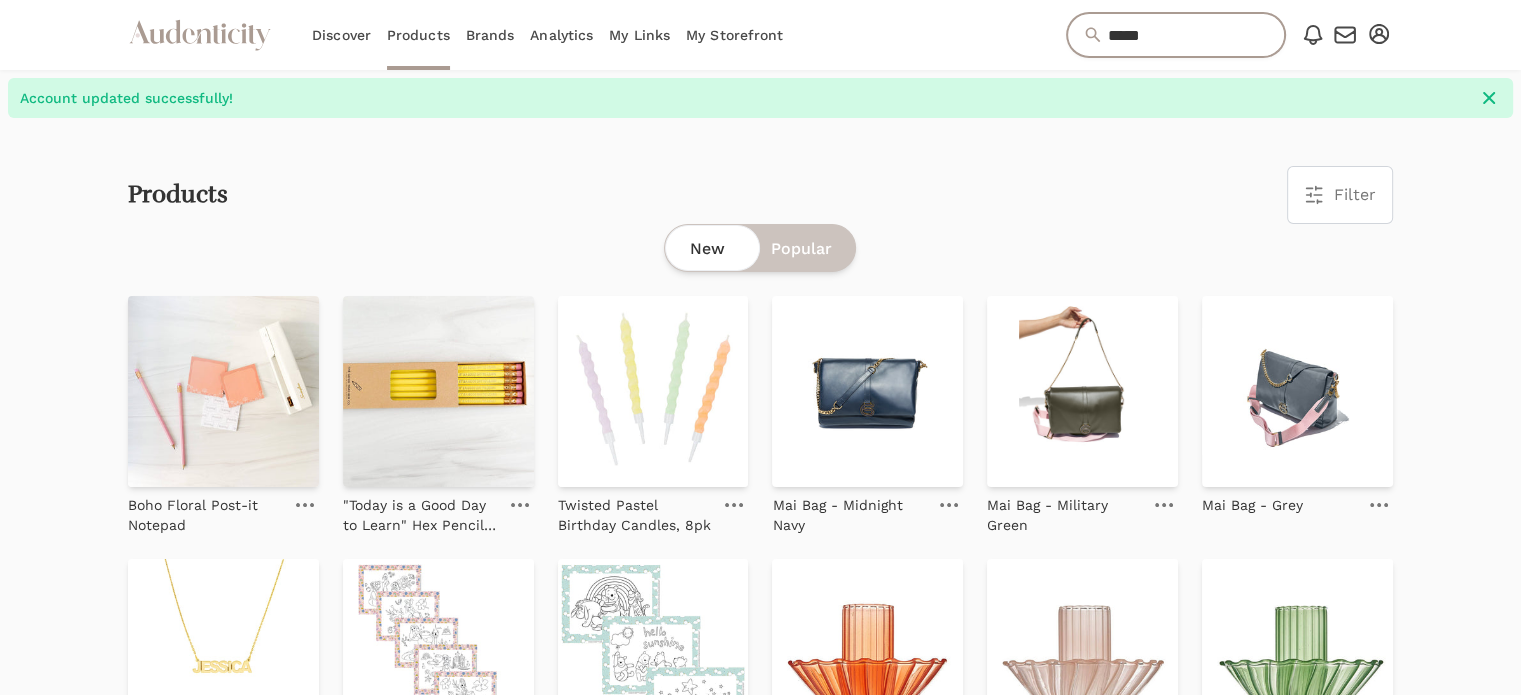 type on "*****" 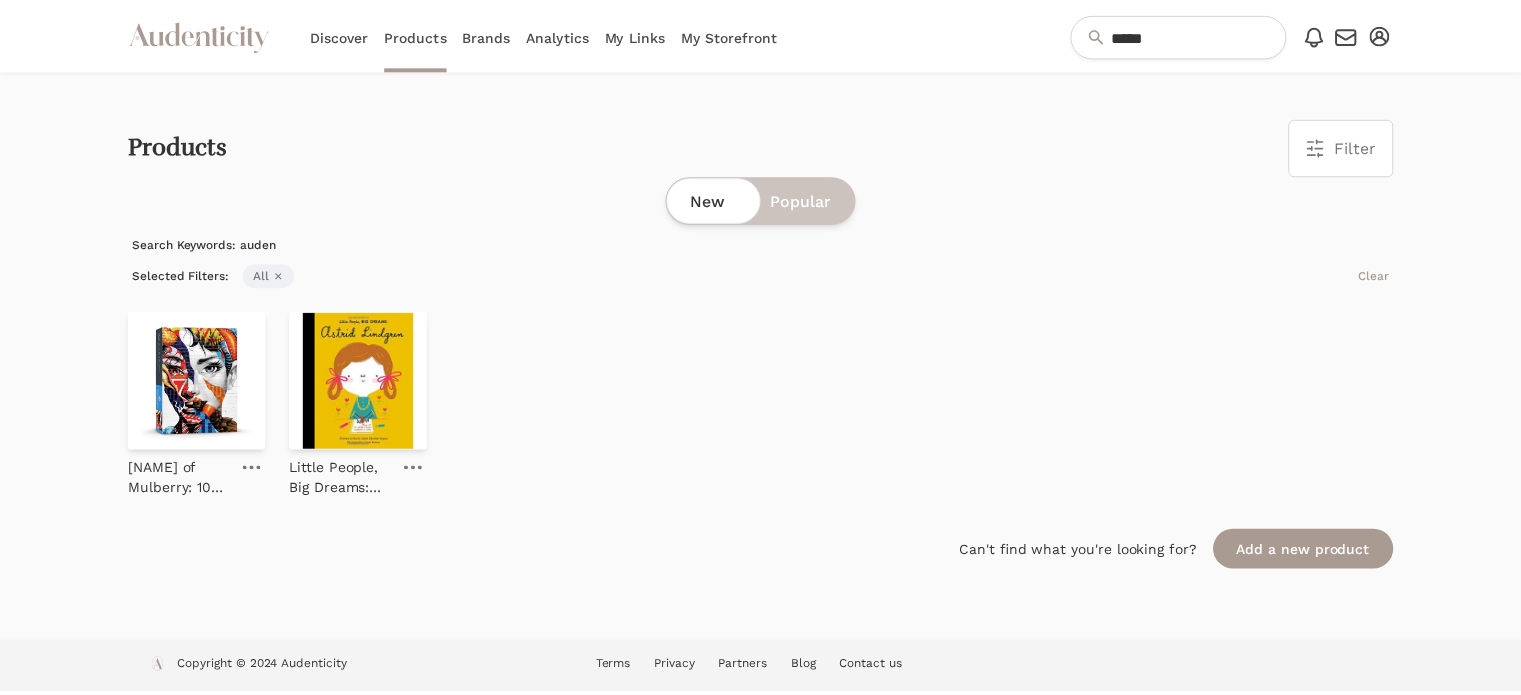 scroll, scrollTop: 0, scrollLeft: 0, axis: both 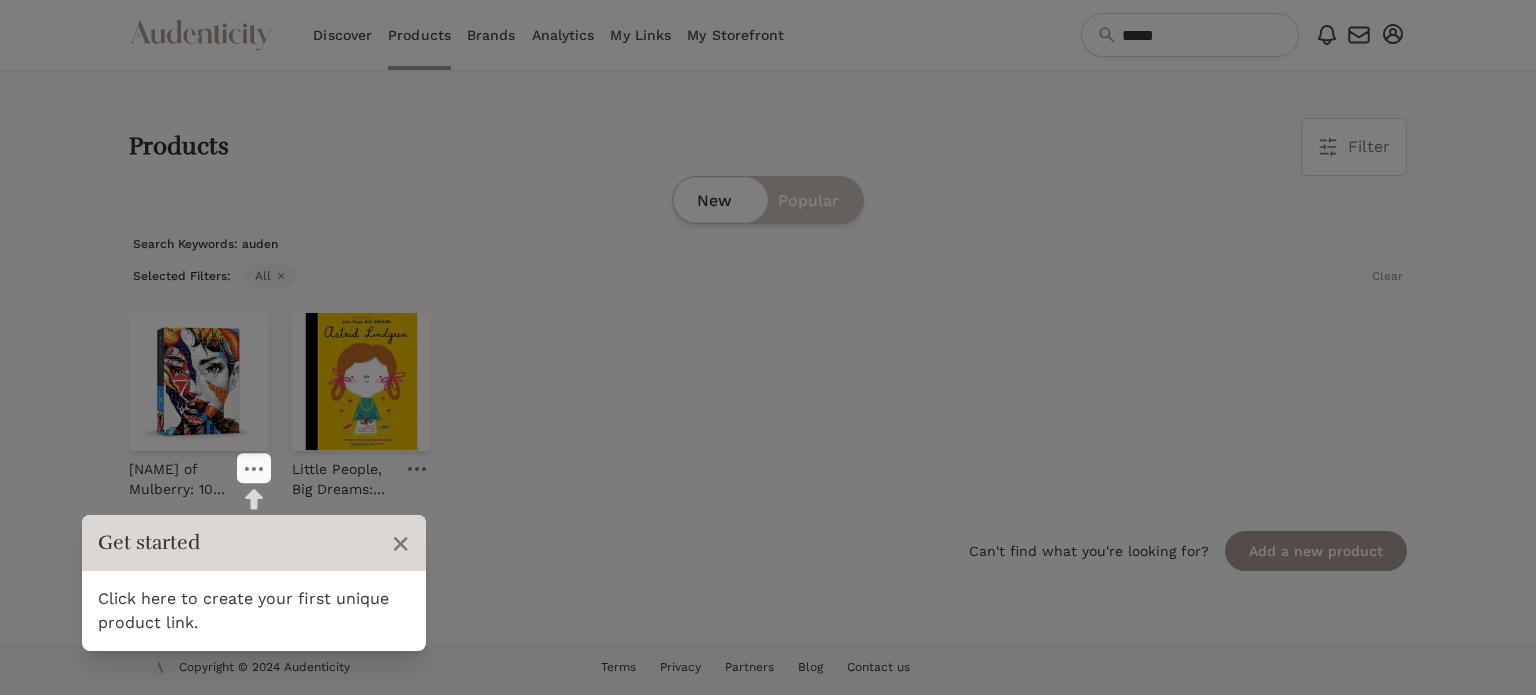 click on "Products
Filter
Filter & Sort
Close drawer
Brands
Select
4Moms
7AM
A Clementina
Abigail Jayne Design
Abrams Books
Accent Decor
aden + anais
Alimrose Amira" at bounding box center [767, 147] 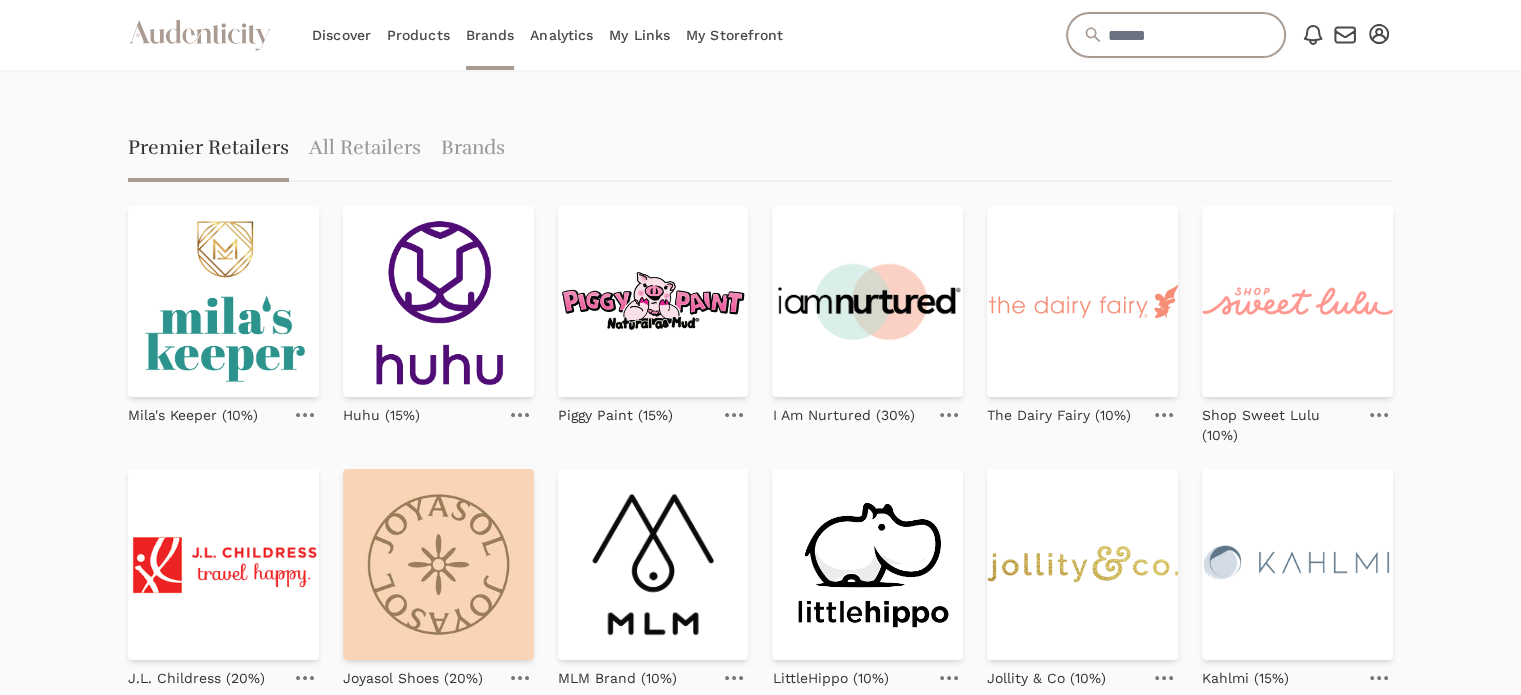 click at bounding box center [1176, 35] 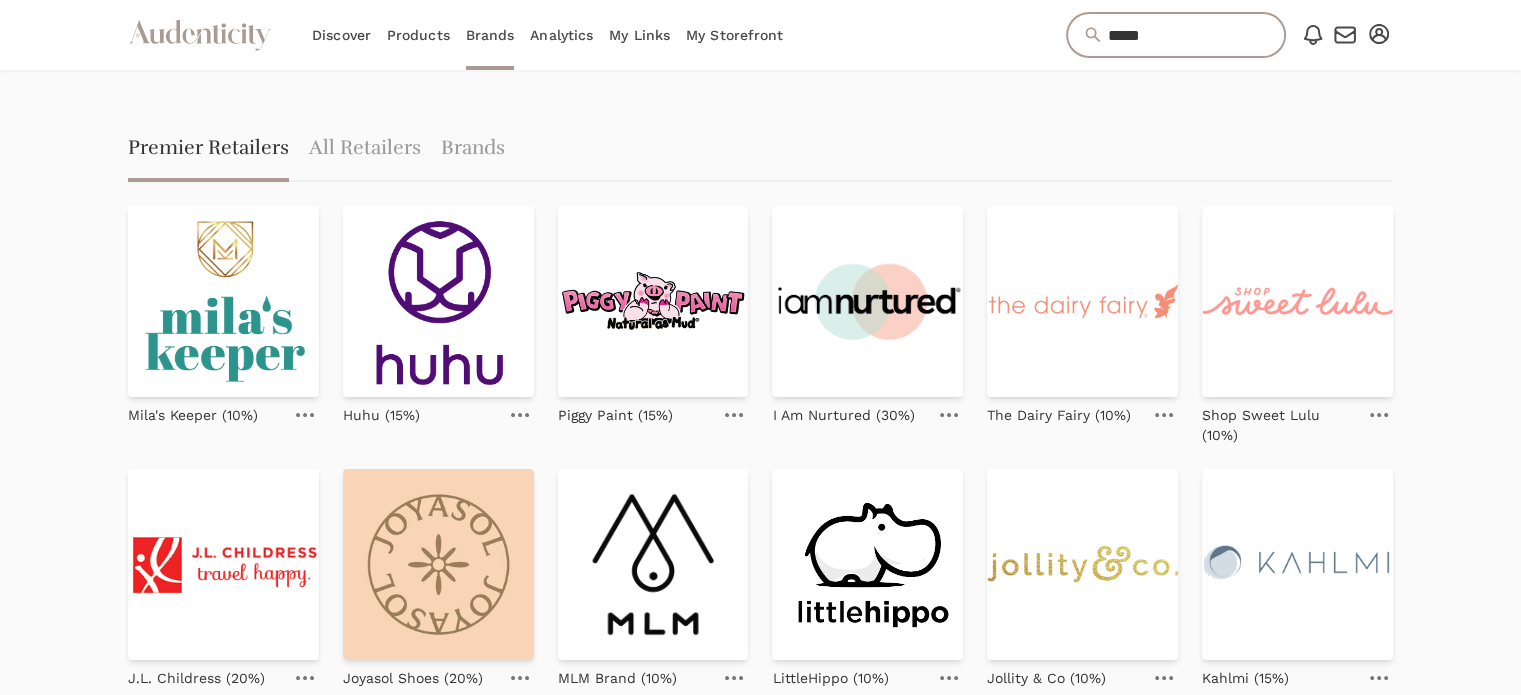 type on "*****" 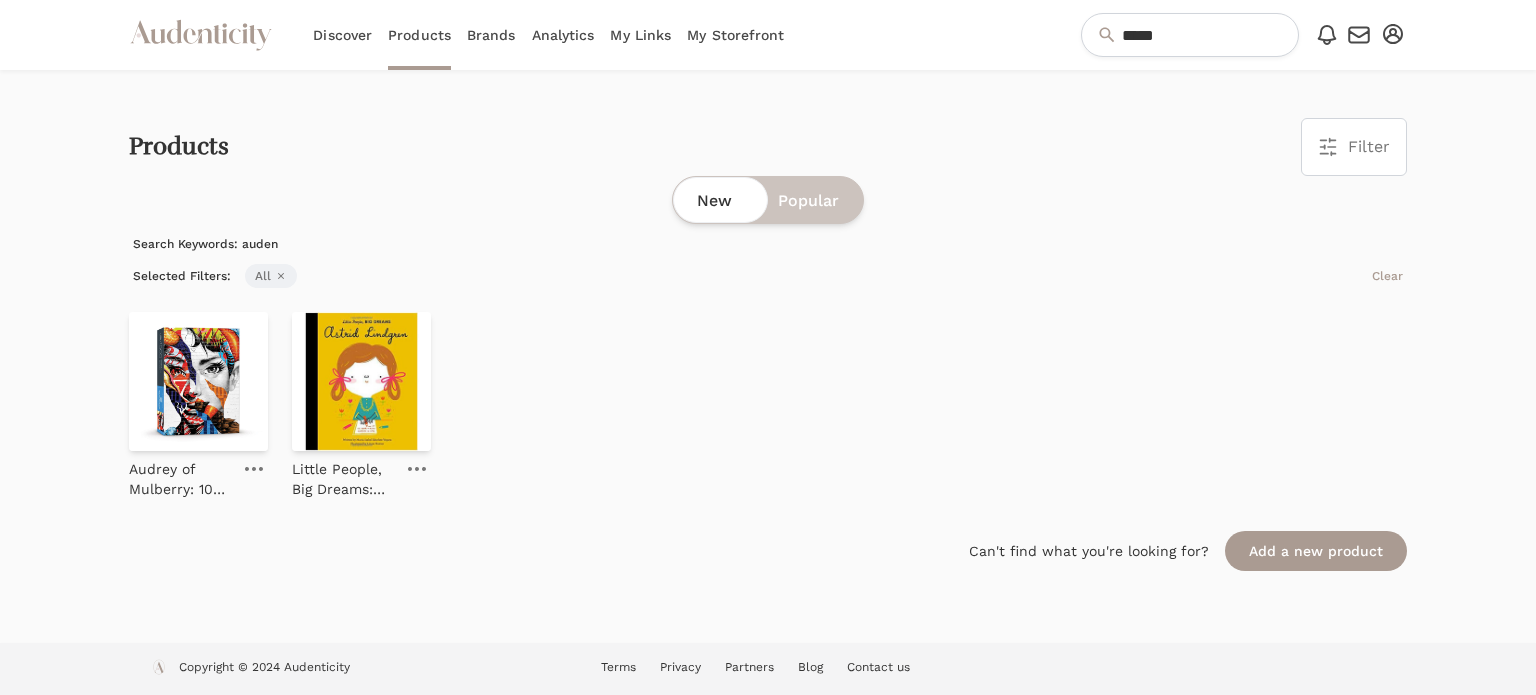 scroll, scrollTop: 0, scrollLeft: 0, axis: both 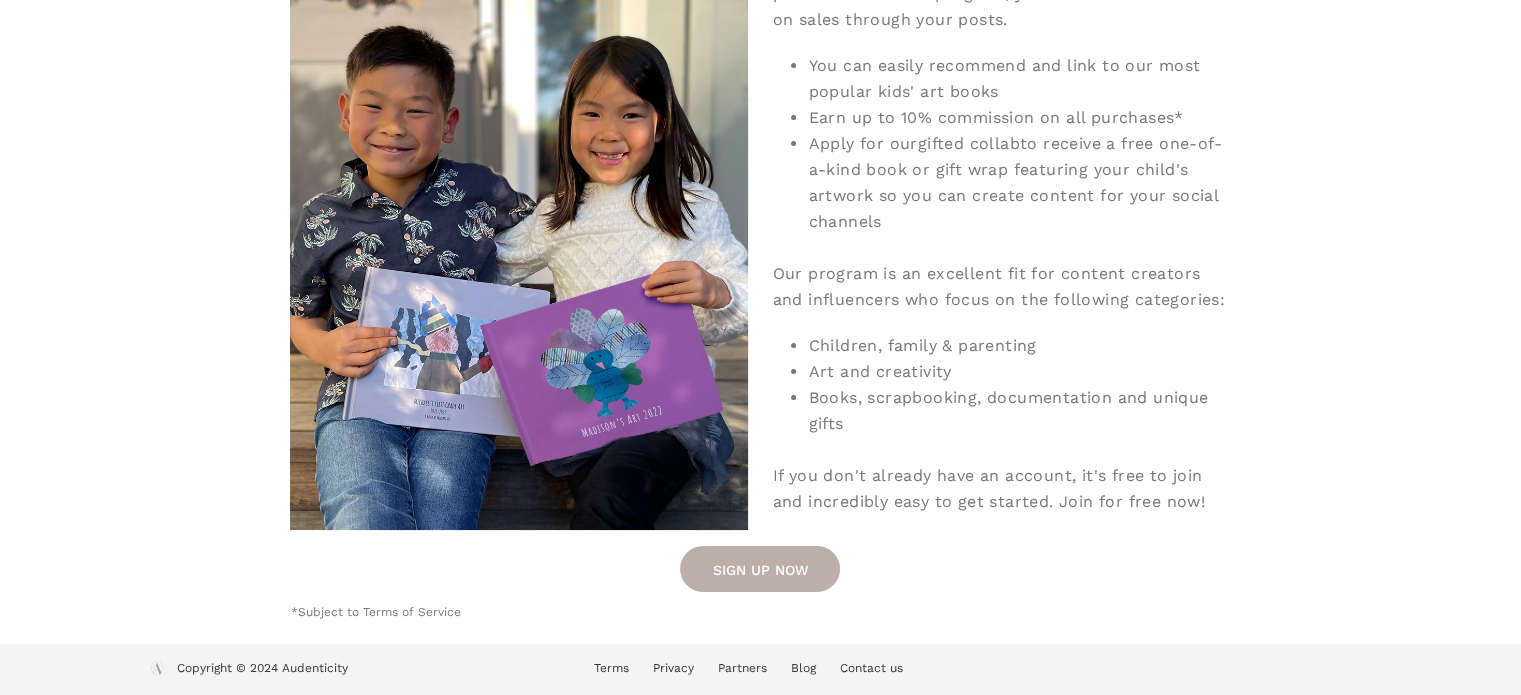 click on "SIGN UP NOW" at bounding box center (760, 569) 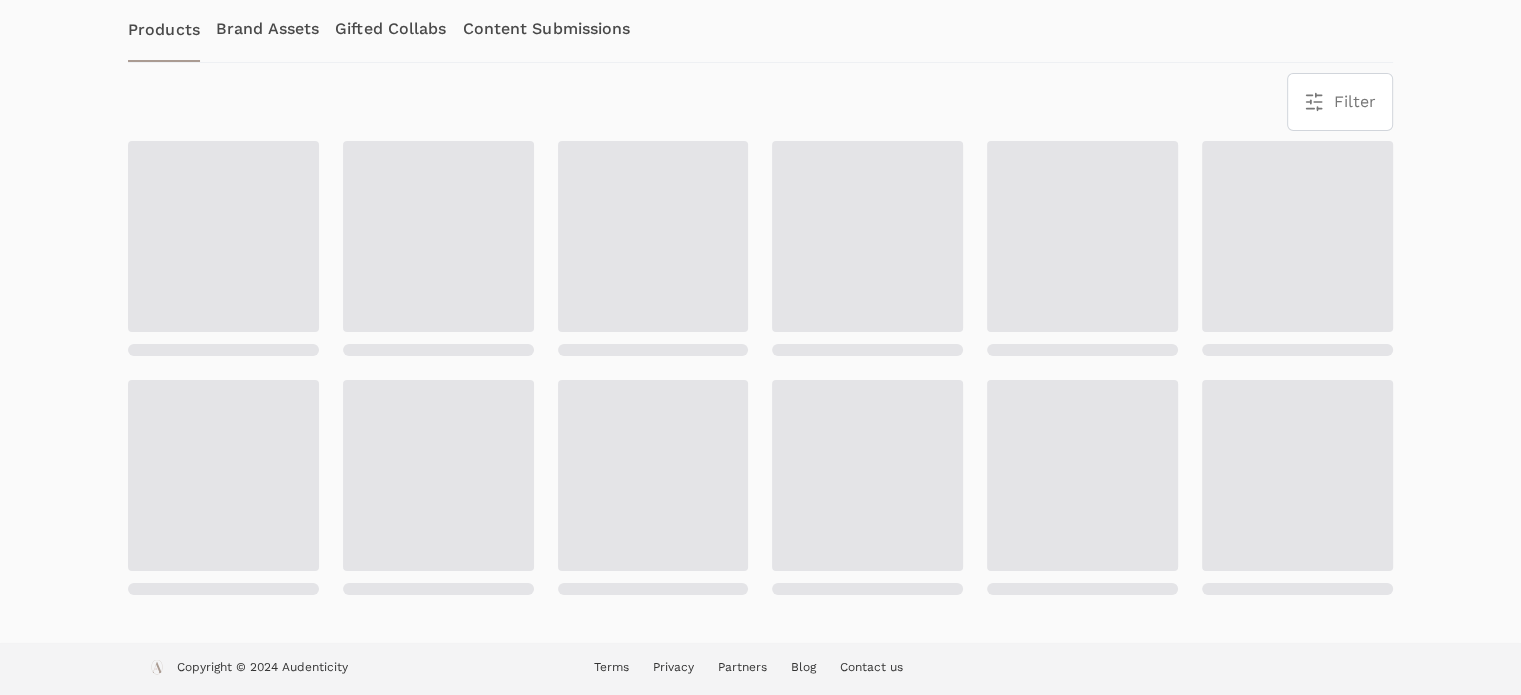 scroll, scrollTop: 0, scrollLeft: 0, axis: both 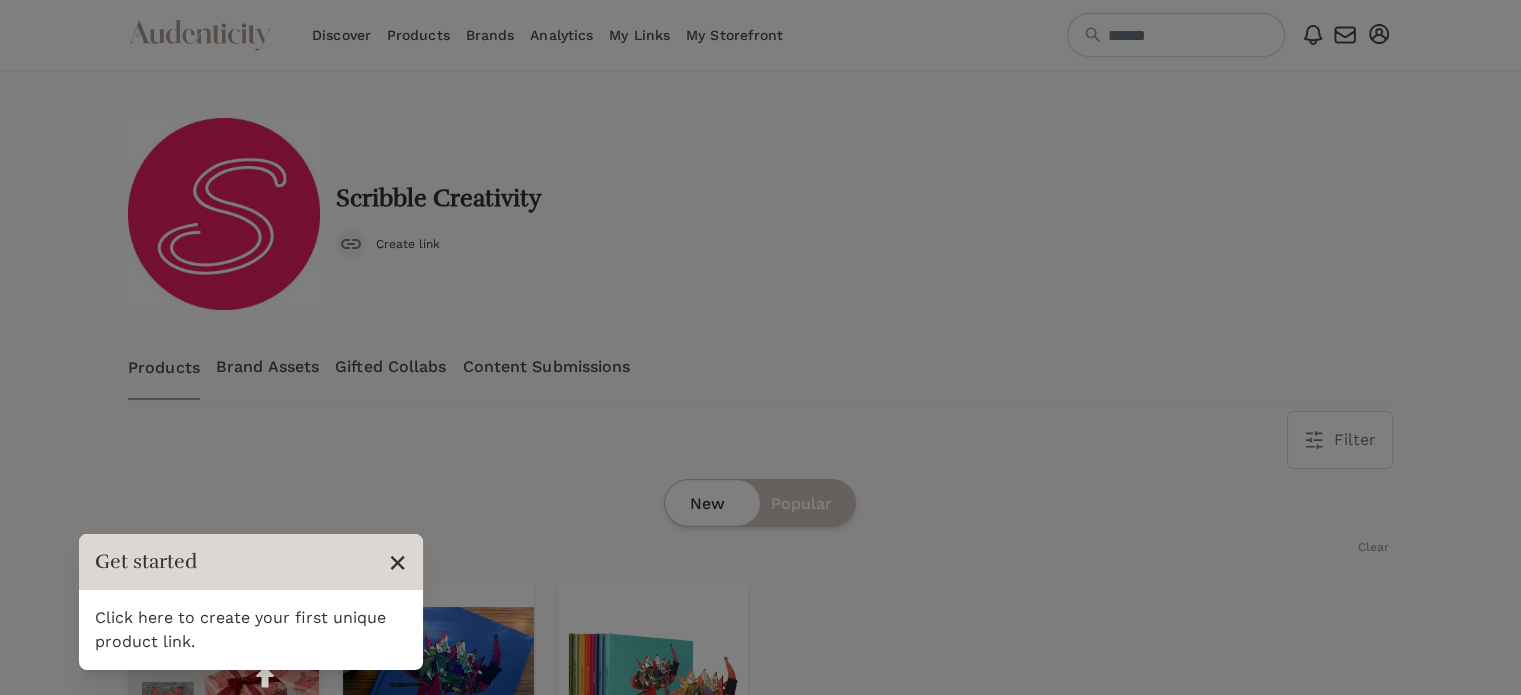 click on "×" at bounding box center [397, 562] 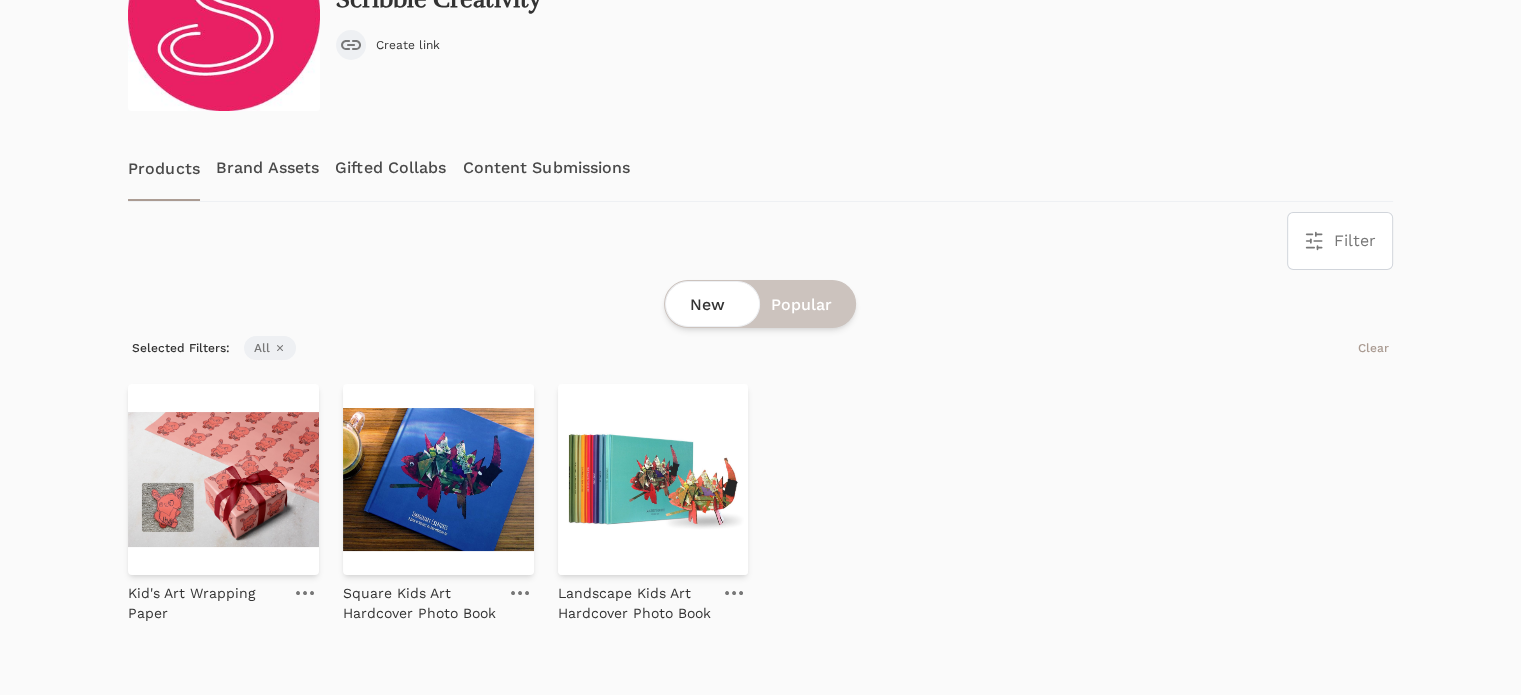 scroll, scrollTop: 200, scrollLeft: 0, axis: vertical 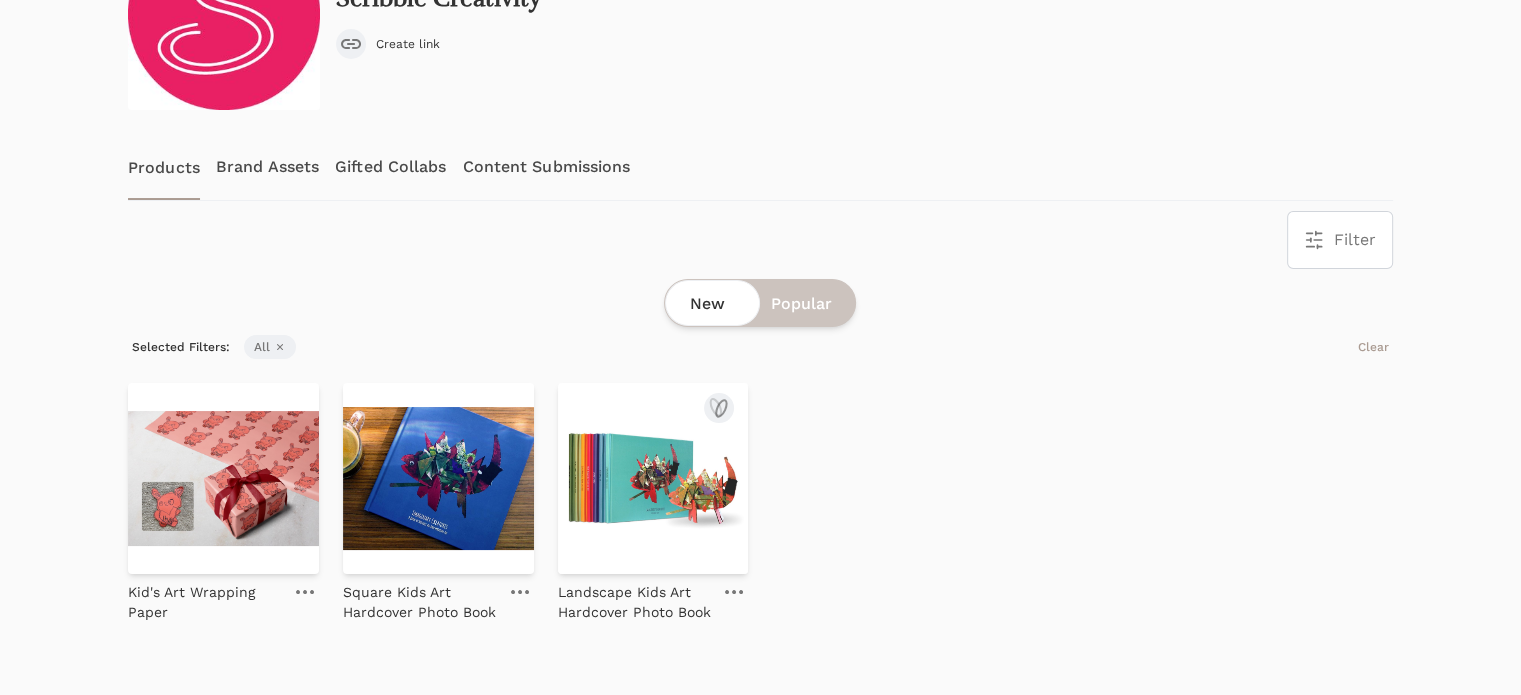 click at bounding box center (653, 478) 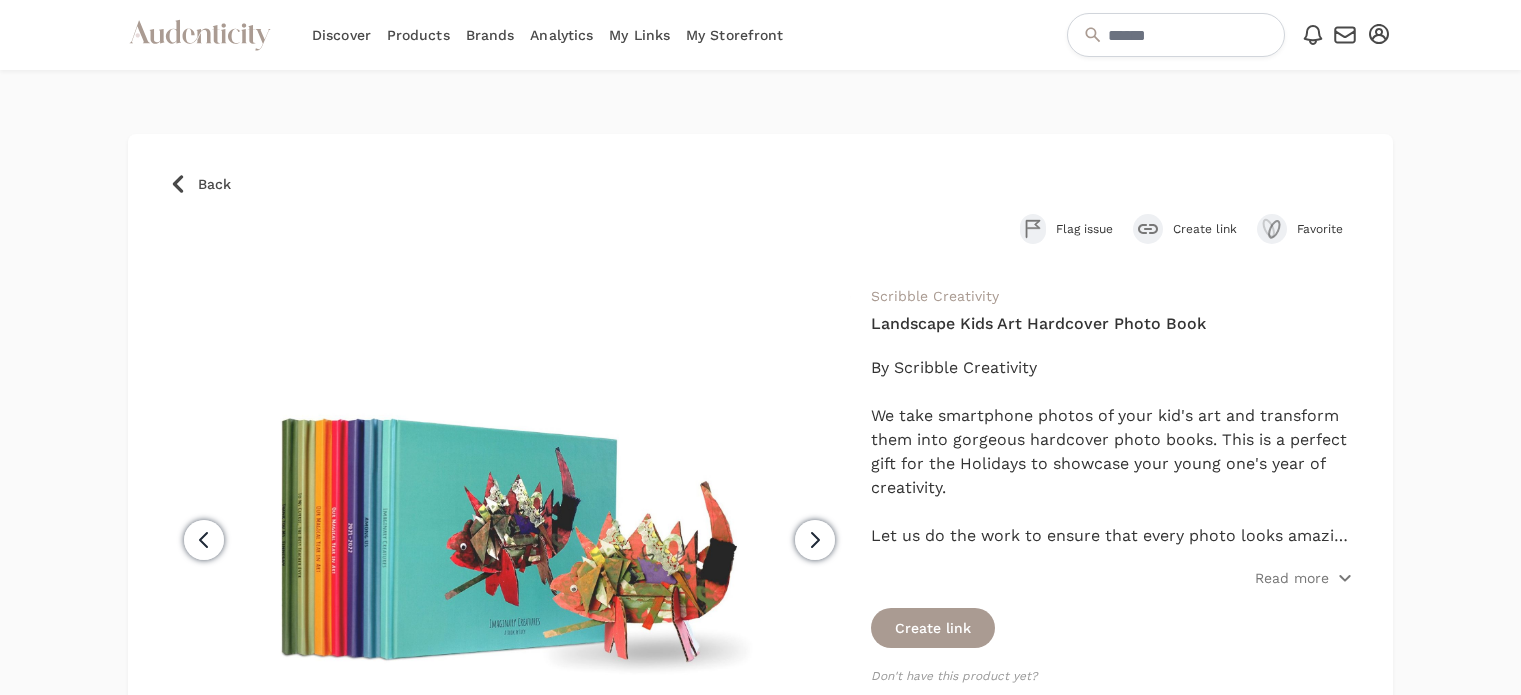 scroll, scrollTop: 0, scrollLeft: 0, axis: both 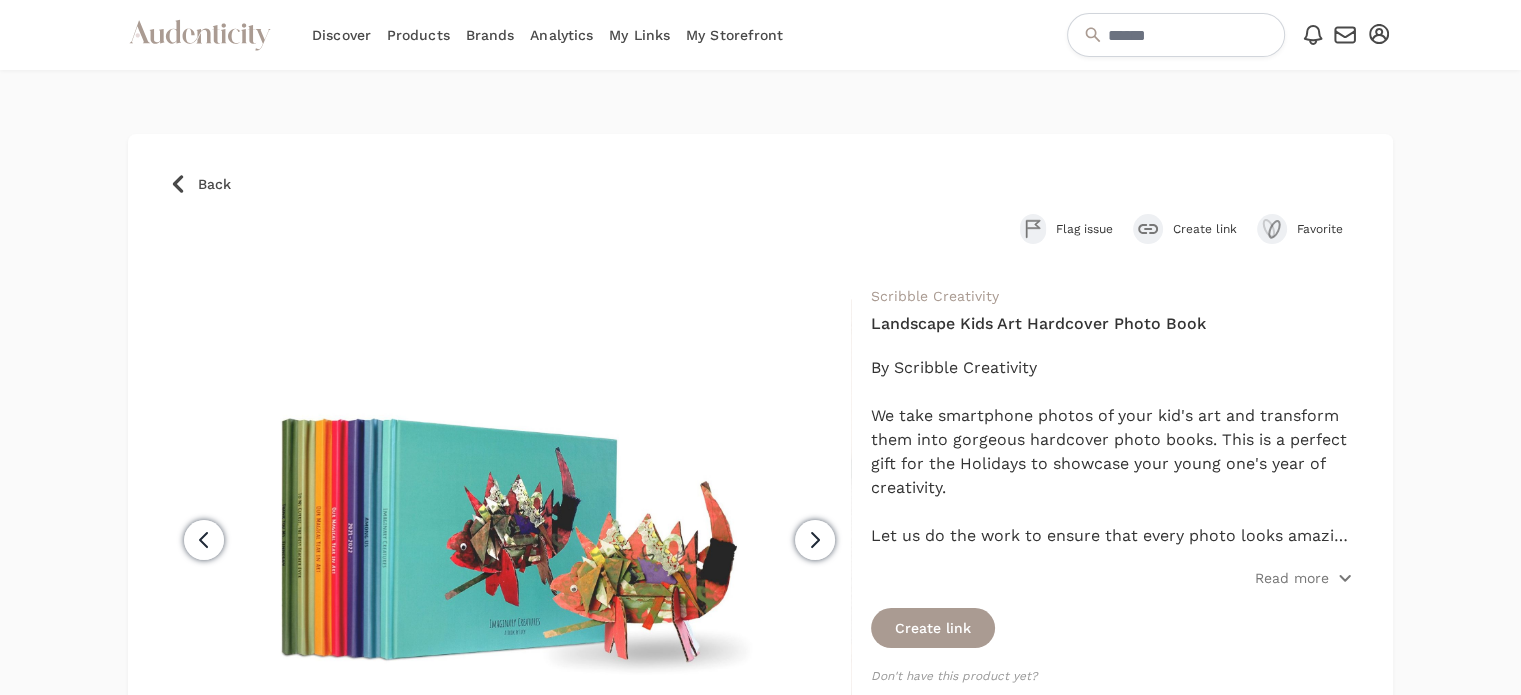 click on "Back" at bounding box center [214, 184] 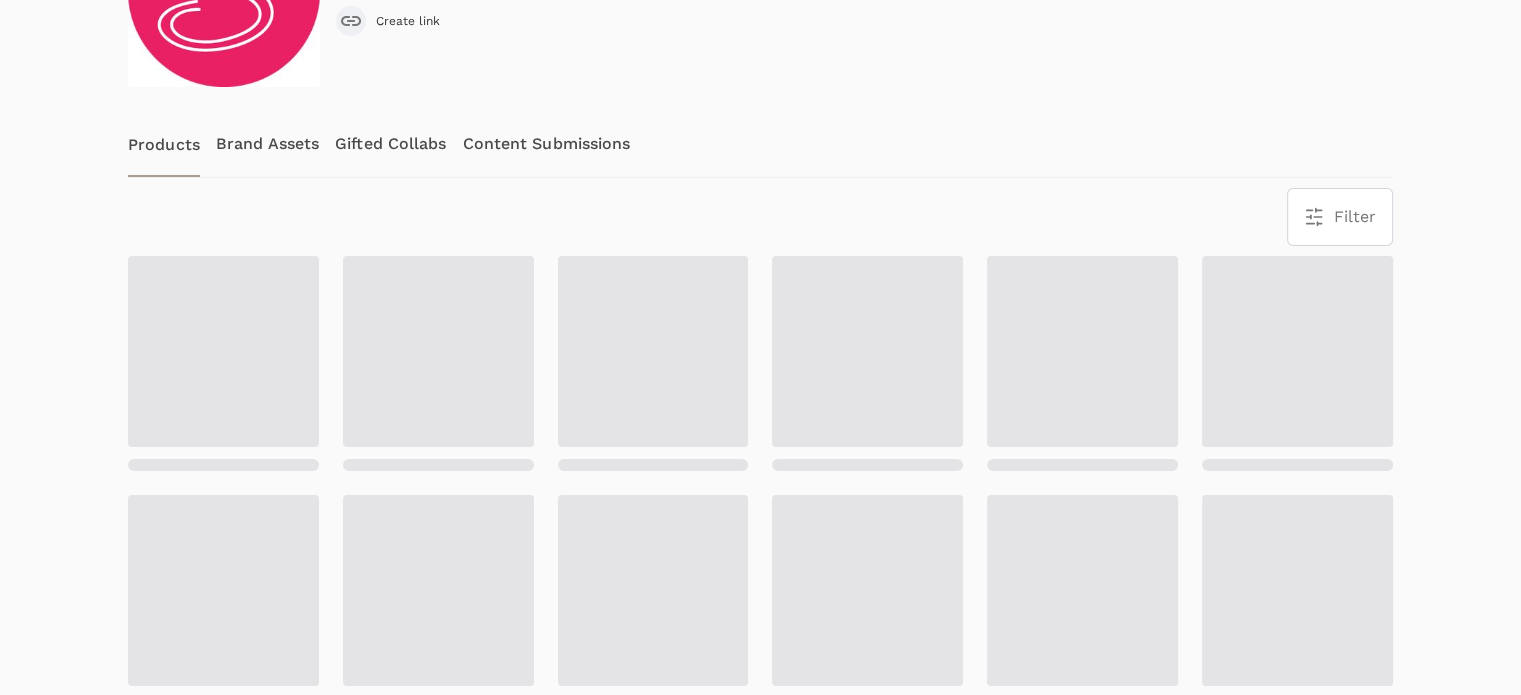 scroll, scrollTop: 0, scrollLeft: 0, axis: both 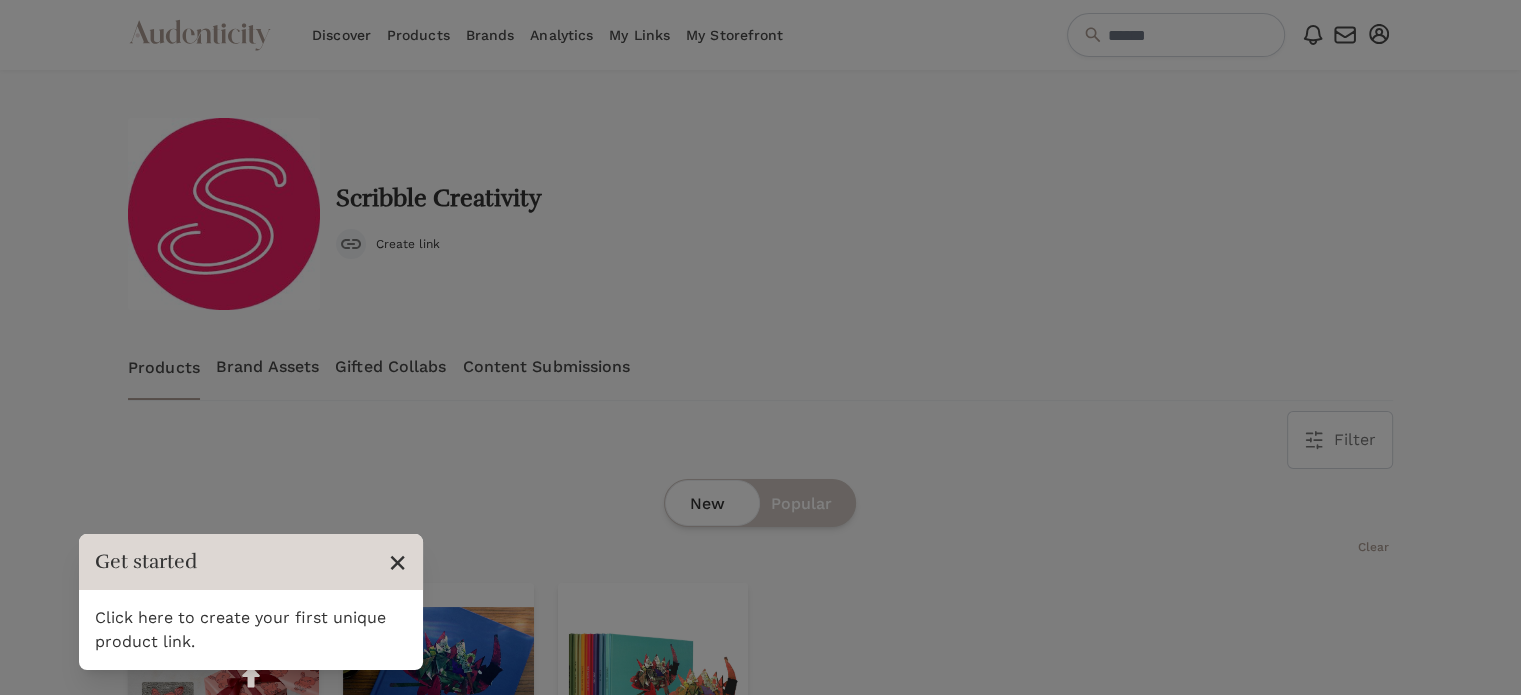 click on "×" at bounding box center [397, 562] 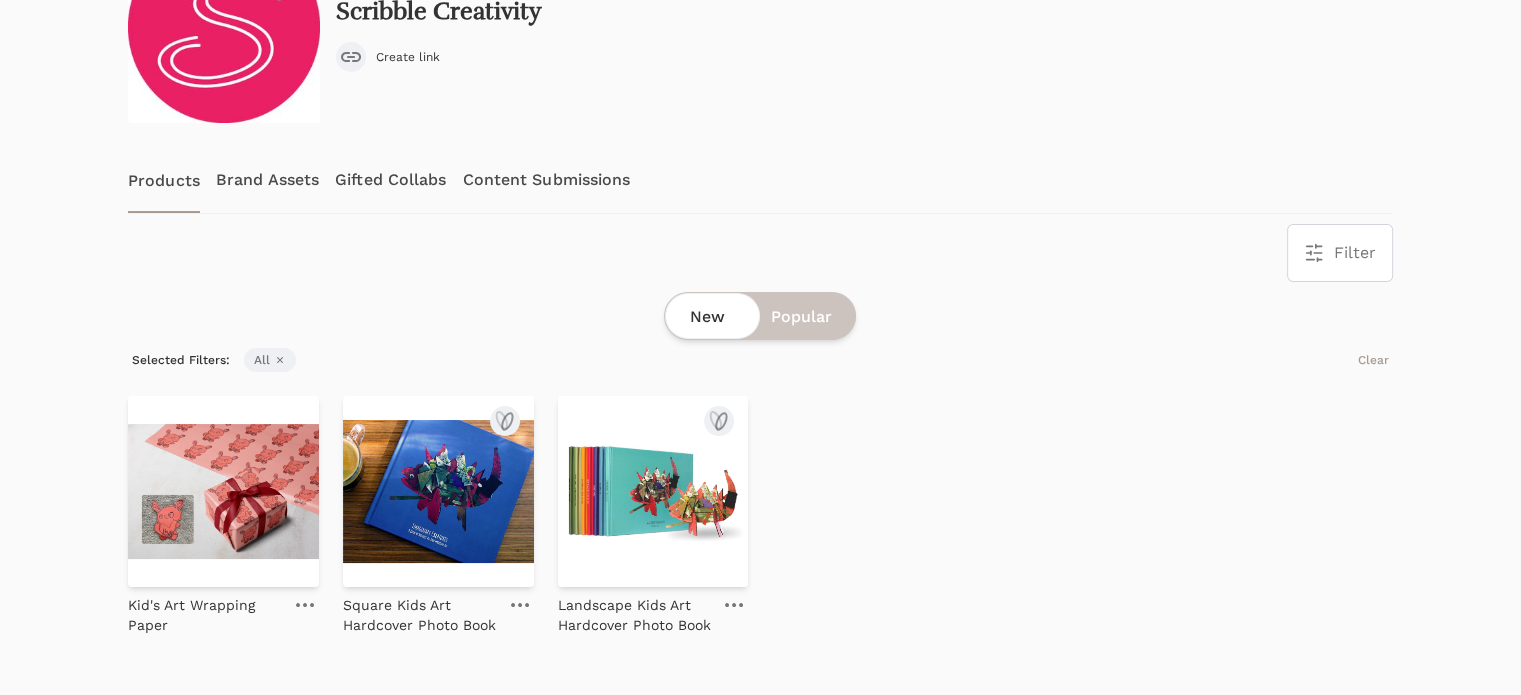 scroll, scrollTop: 204, scrollLeft: 0, axis: vertical 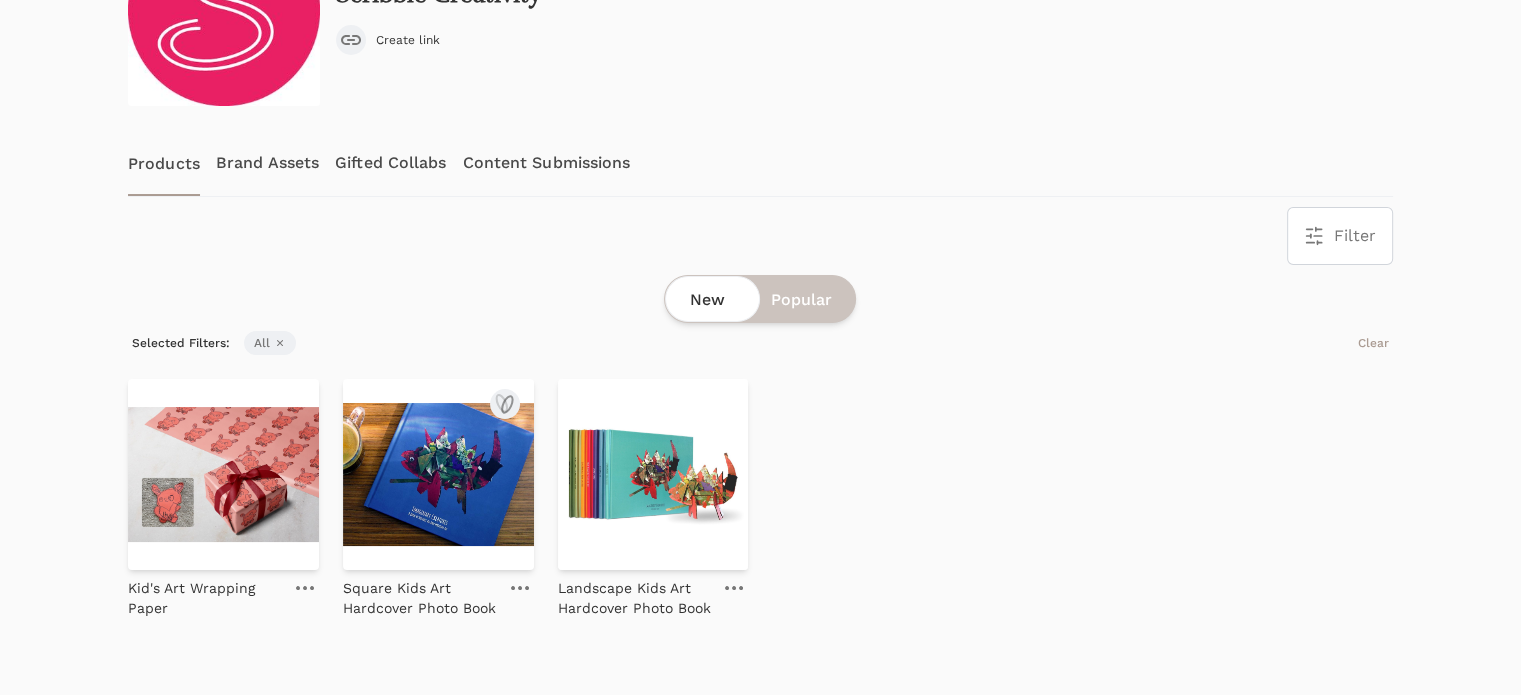 click at bounding box center [438, 474] 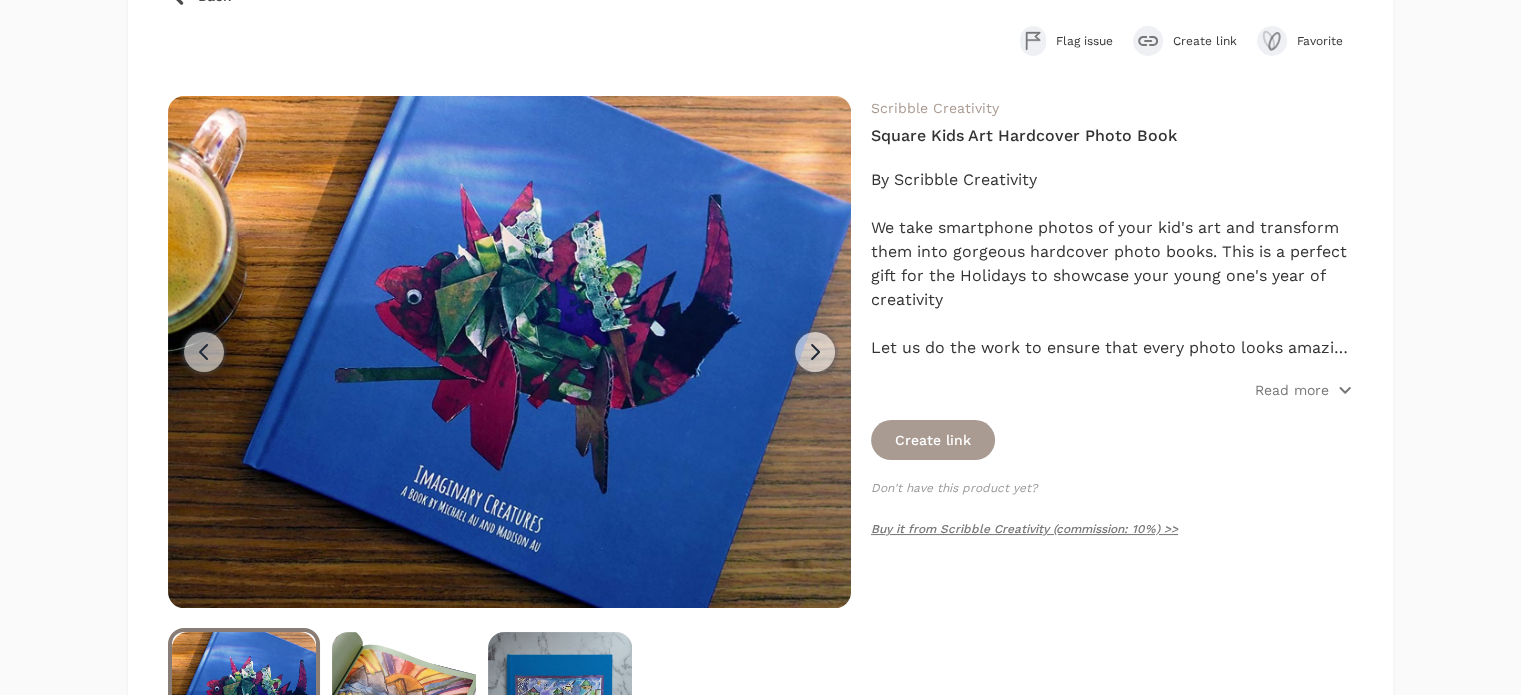 scroll, scrollTop: 200, scrollLeft: 0, axis: vertical 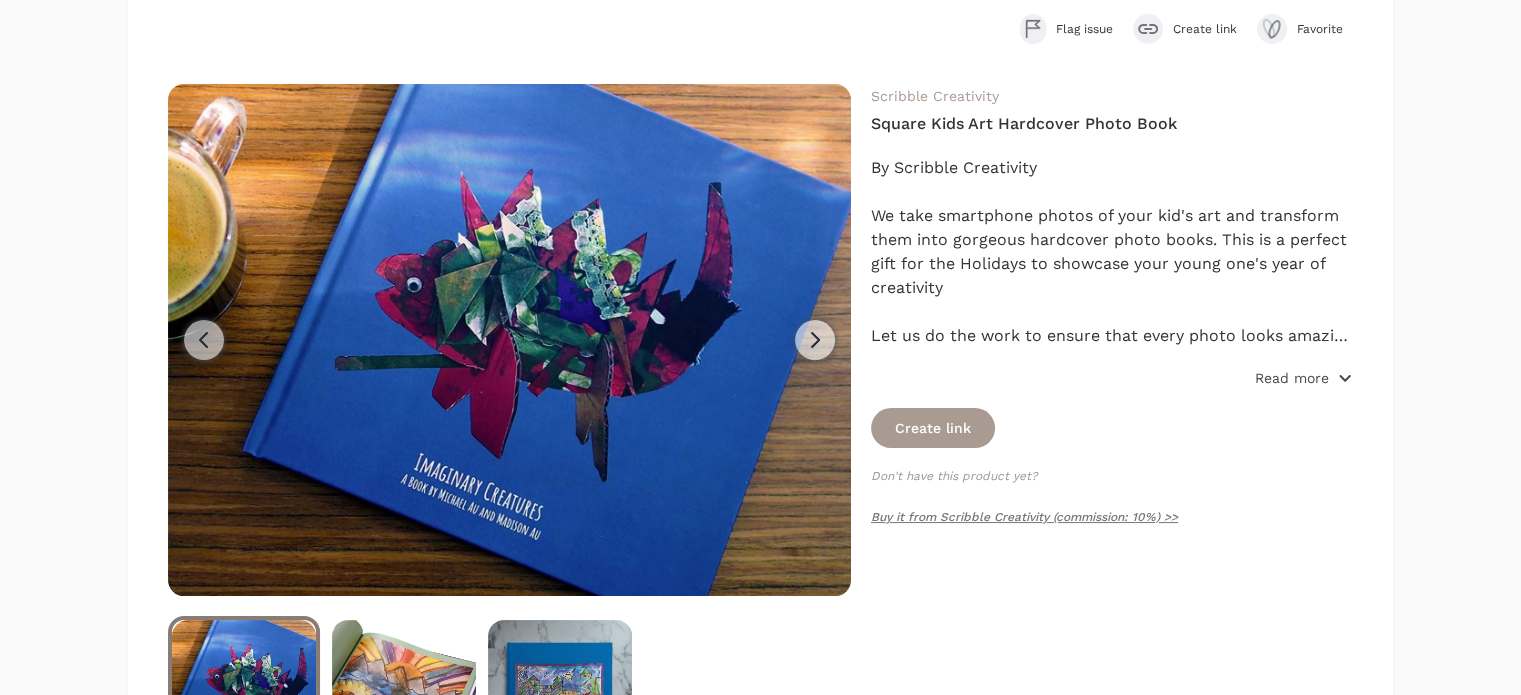 click on "Read more" at bounding box center [1292, 378] 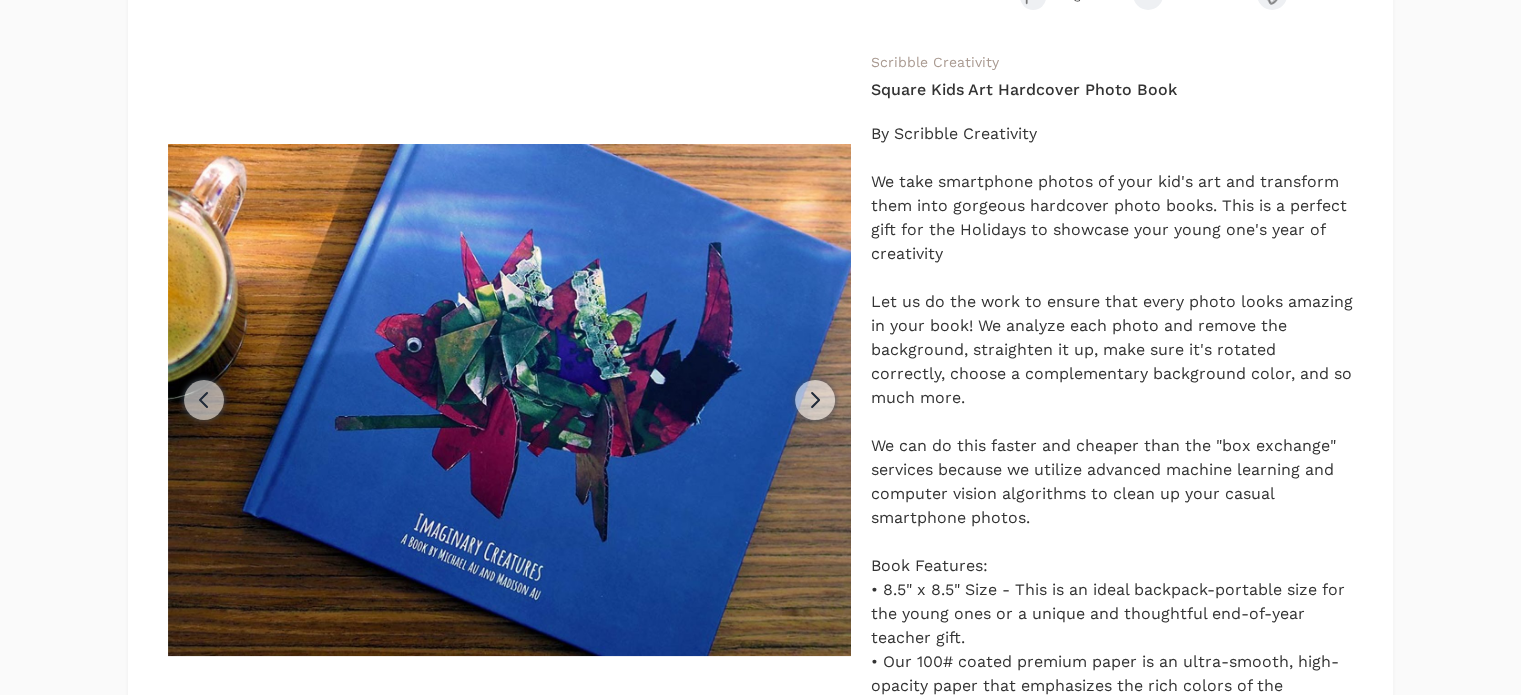 scroll, scrollTop: 200, scrollLeft: 0, axis: vertical 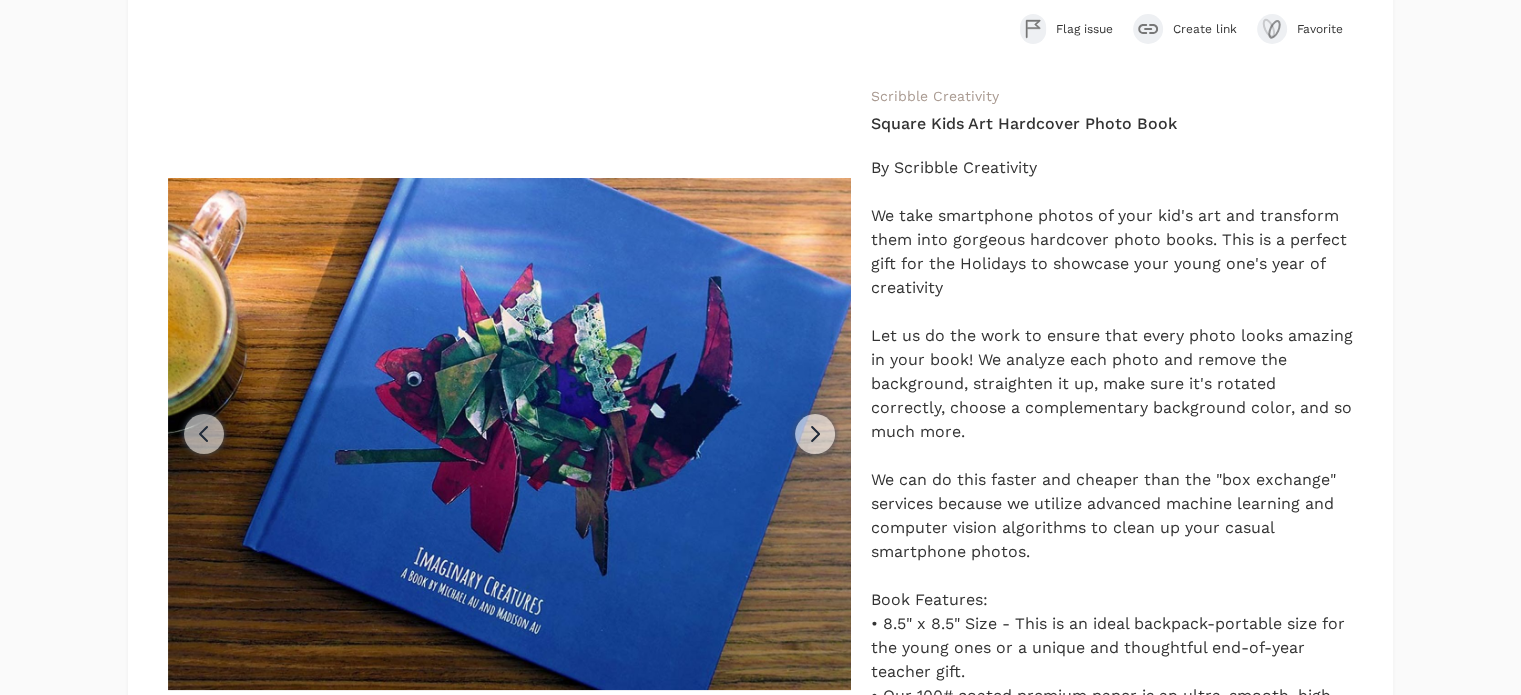 click on "Create link" at bounding box center (1205, 29) 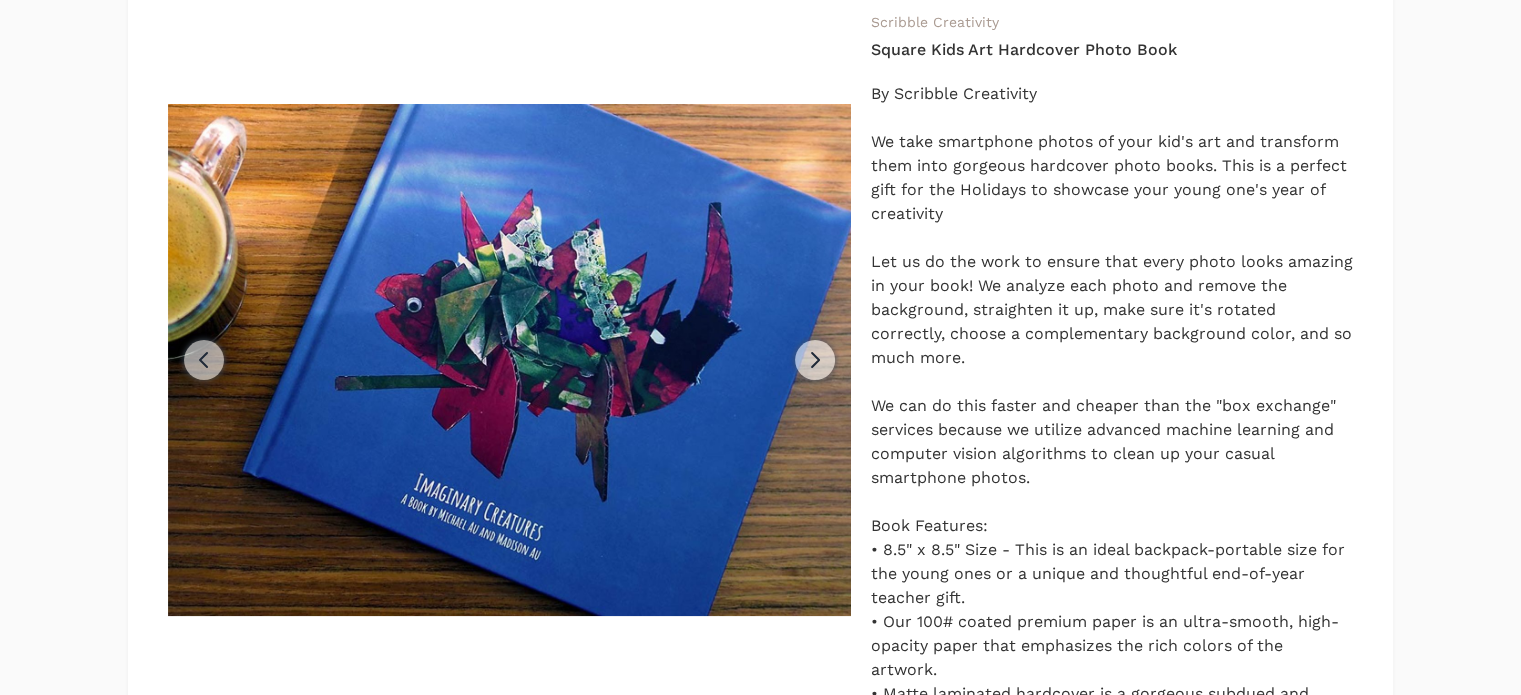 scroll, scrollTop: 0, scrollLeft: 0, axis: both 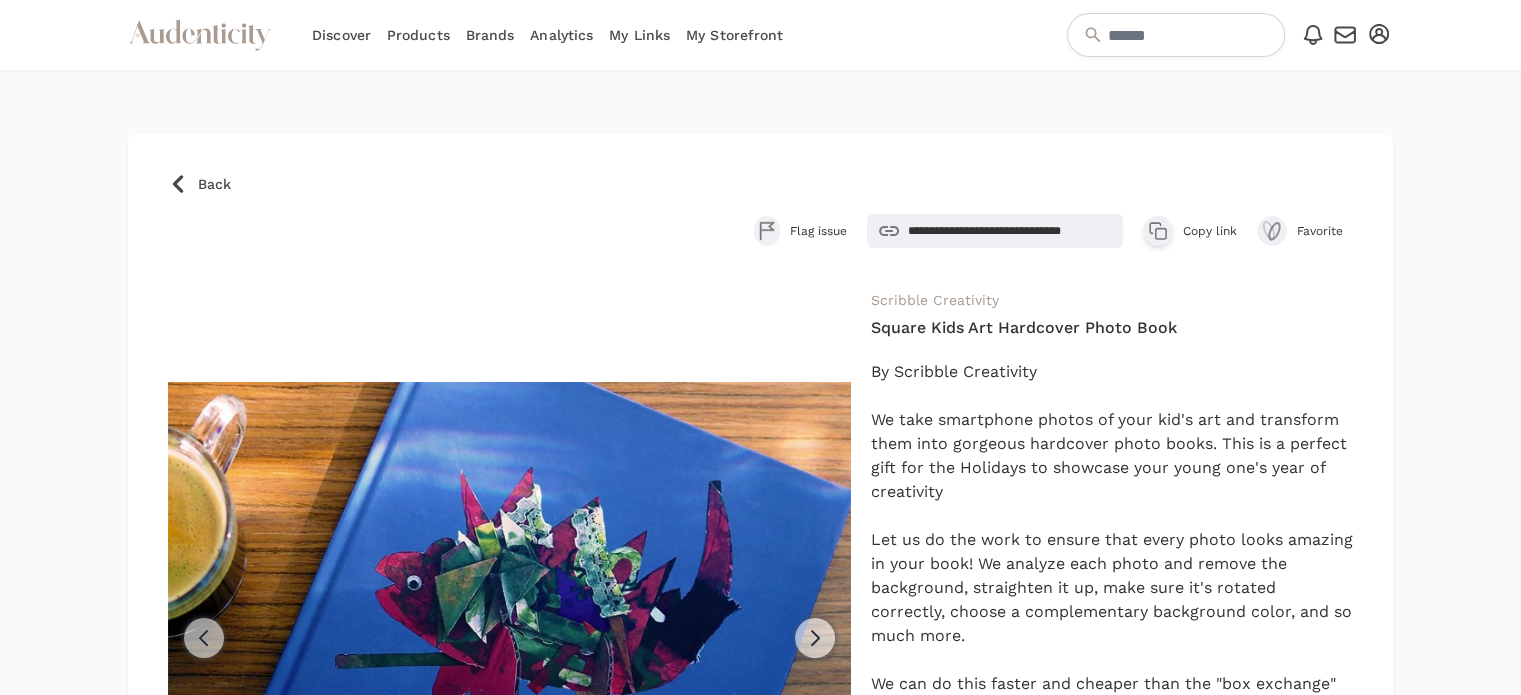 click on "Products" at bounding box center (418, 35) 